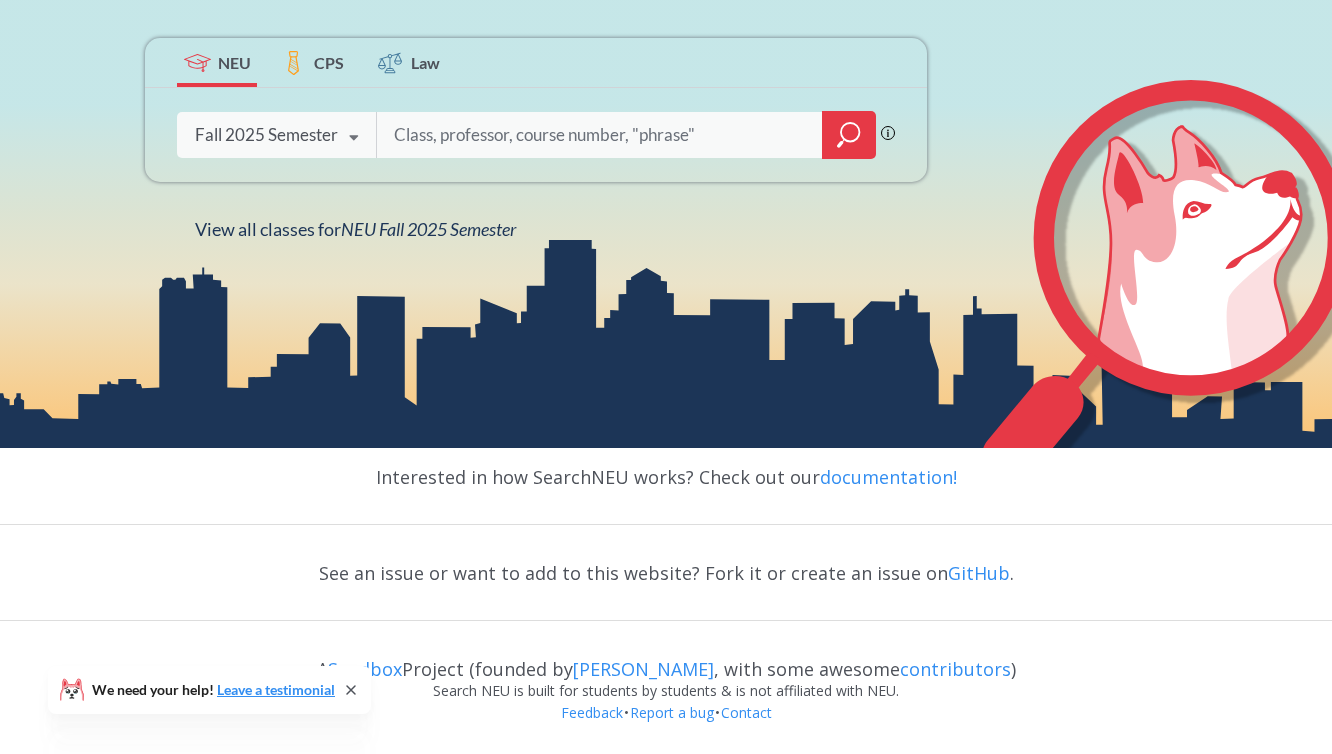scroll, scrollTop: 369, scrollLeft: 0, axis: vertical 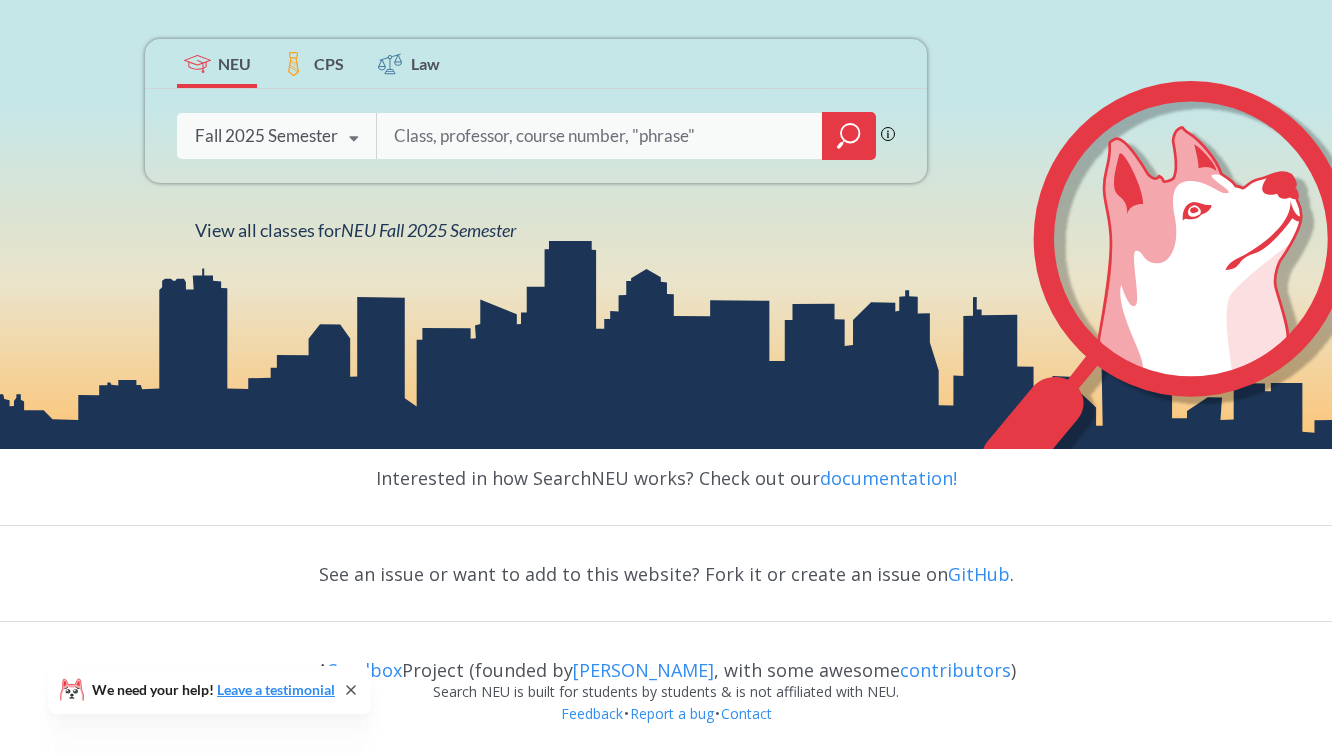 click on "CPS" at bounding box center (329, 63) 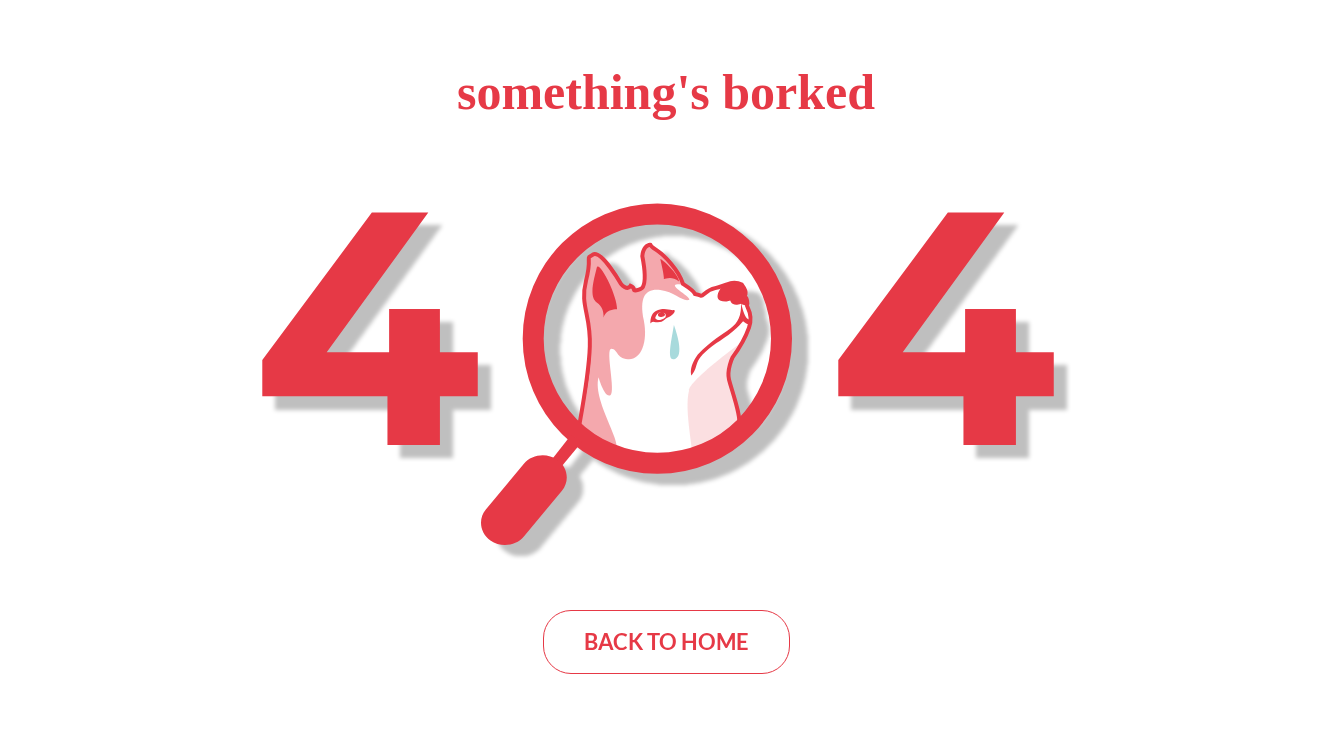 scroll, scrollTop: 0, scrollLeft: 0, axis: both 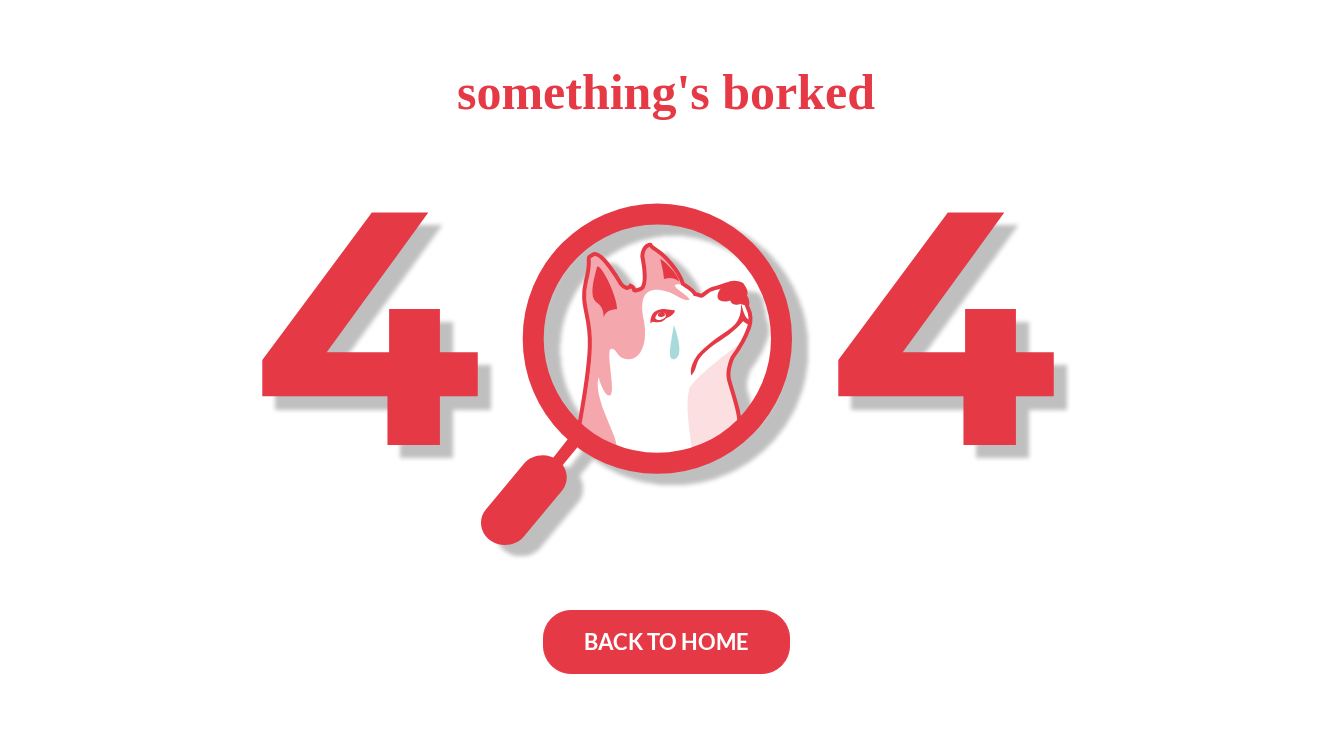 click on "BACK TO HOME" at bounding box center [666, 642] 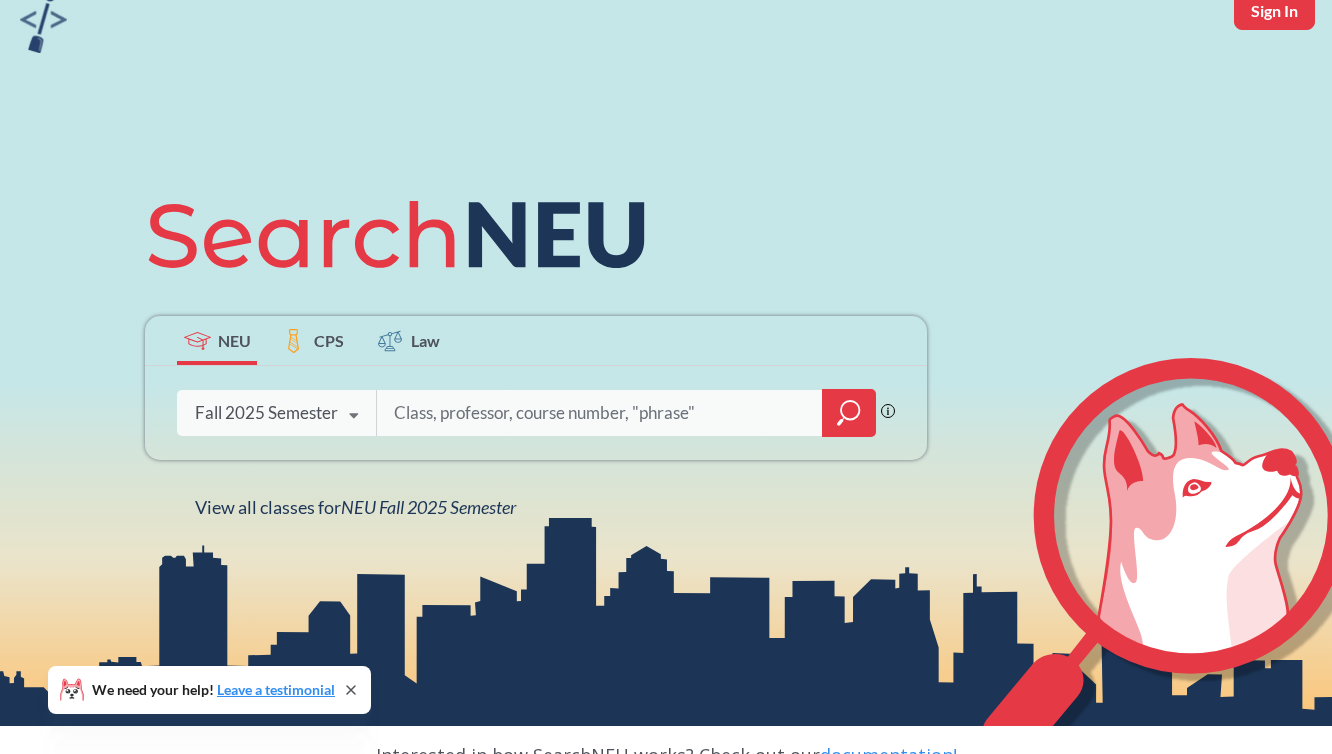 scroll, scrollTop: 72, scrollLeft: 0, axis: vertical 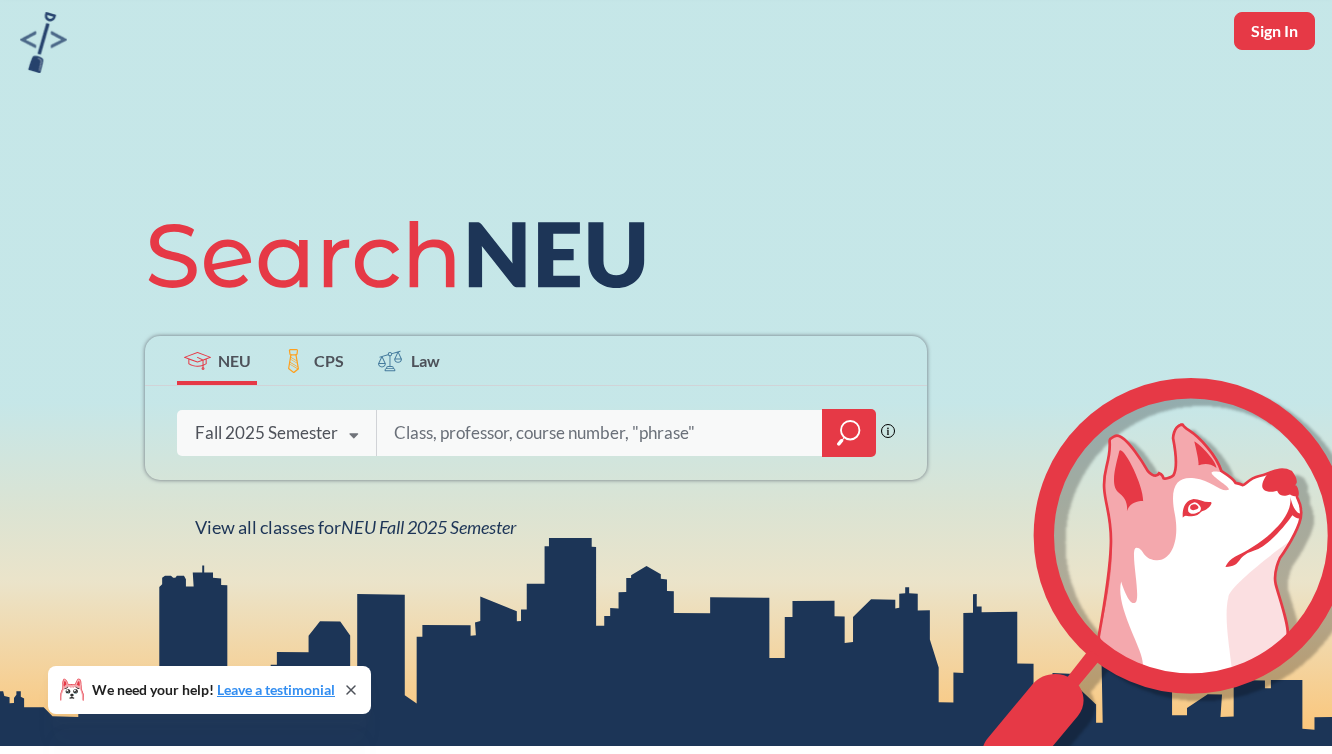 click on "Fall 2025 Semester" at bounding box center (266, 433) 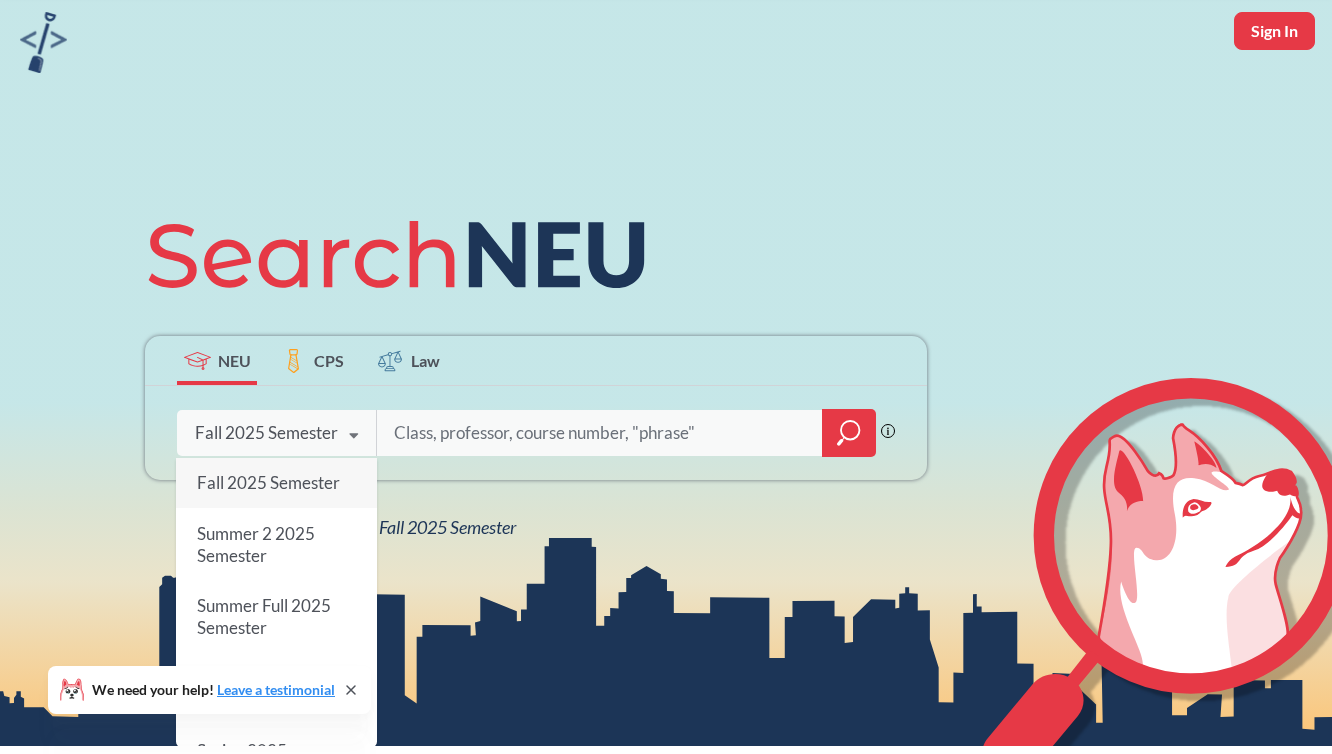 click at bounding box center (600, 433) 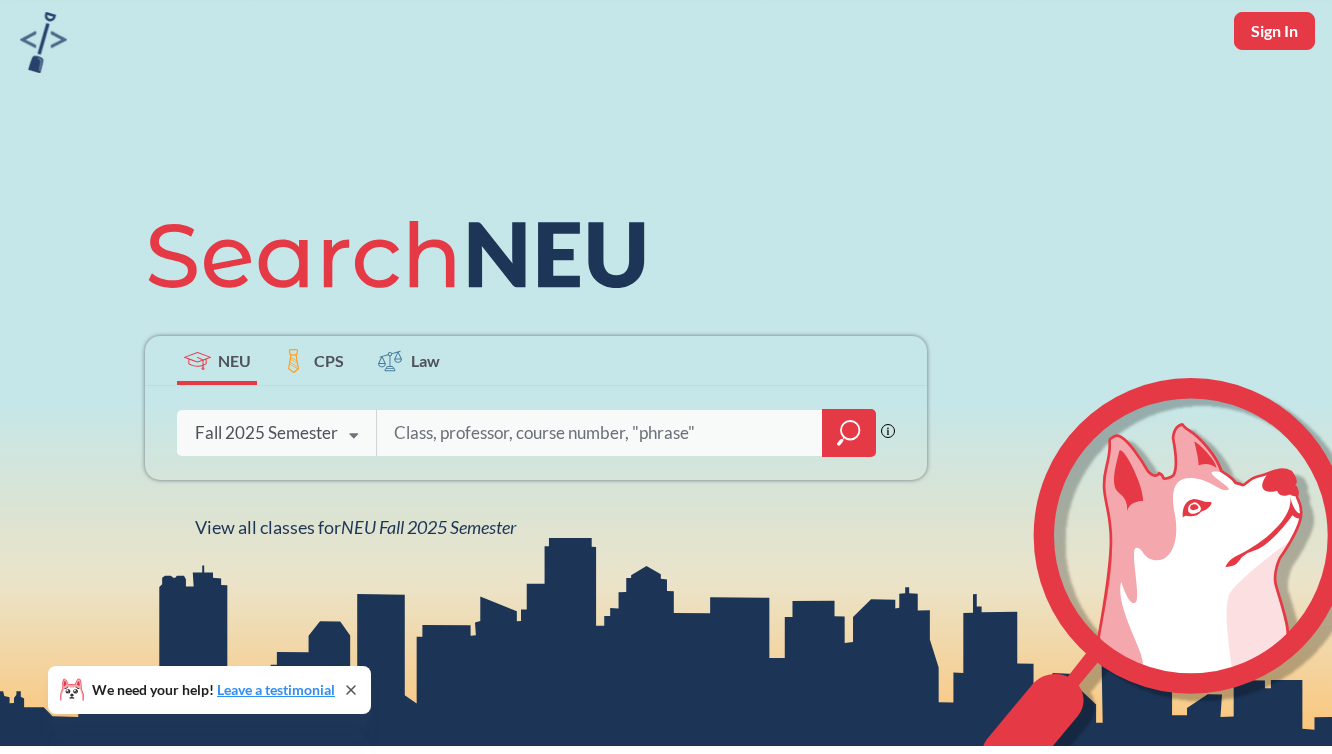 click on "CPS" at bounding box center (329, 360) 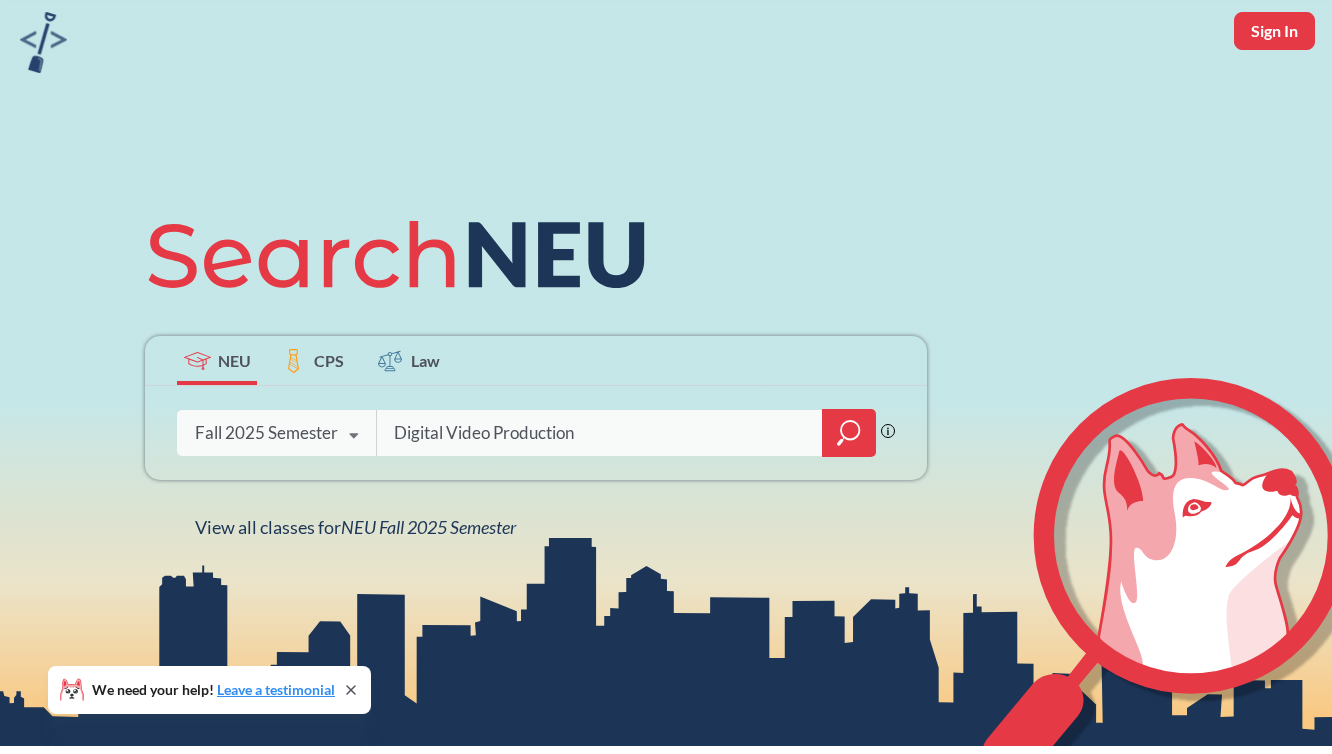 type on "Digital Video Production" 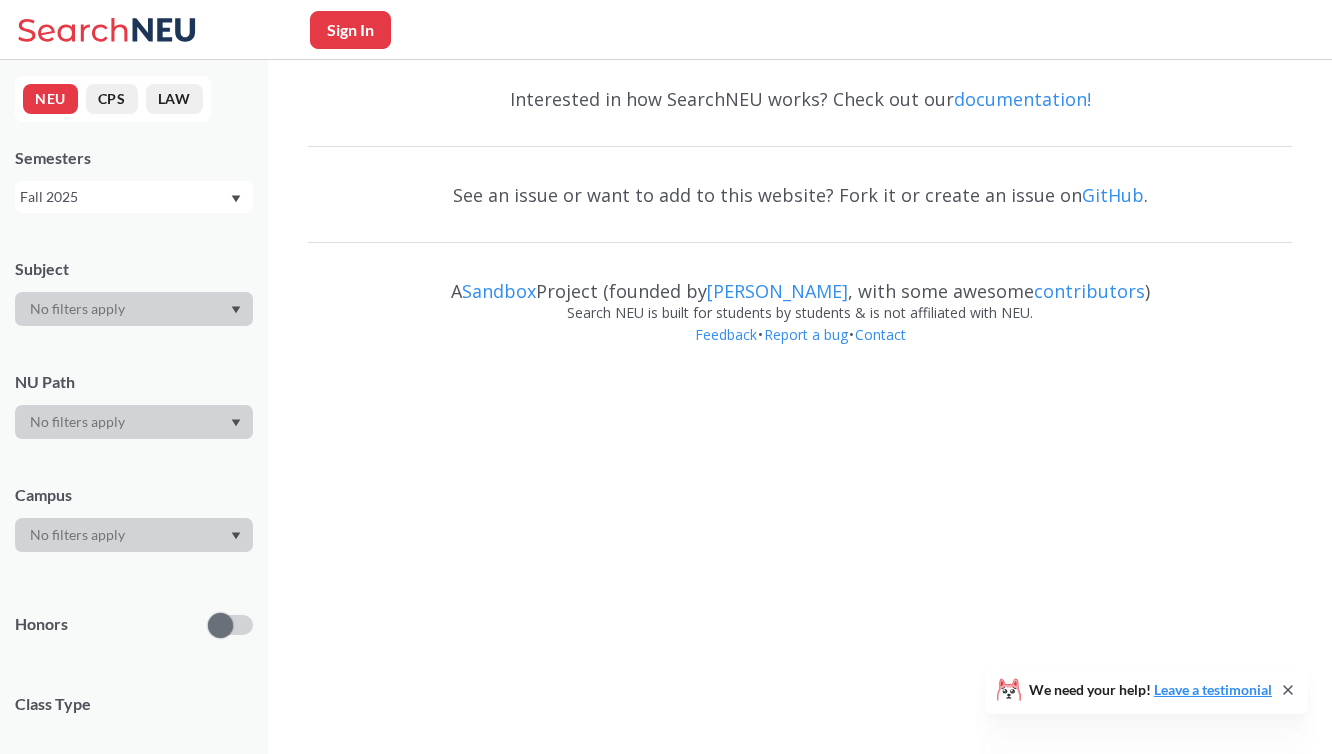 scroll, scrollTop: 0, scrollLeft: 0, axis: both 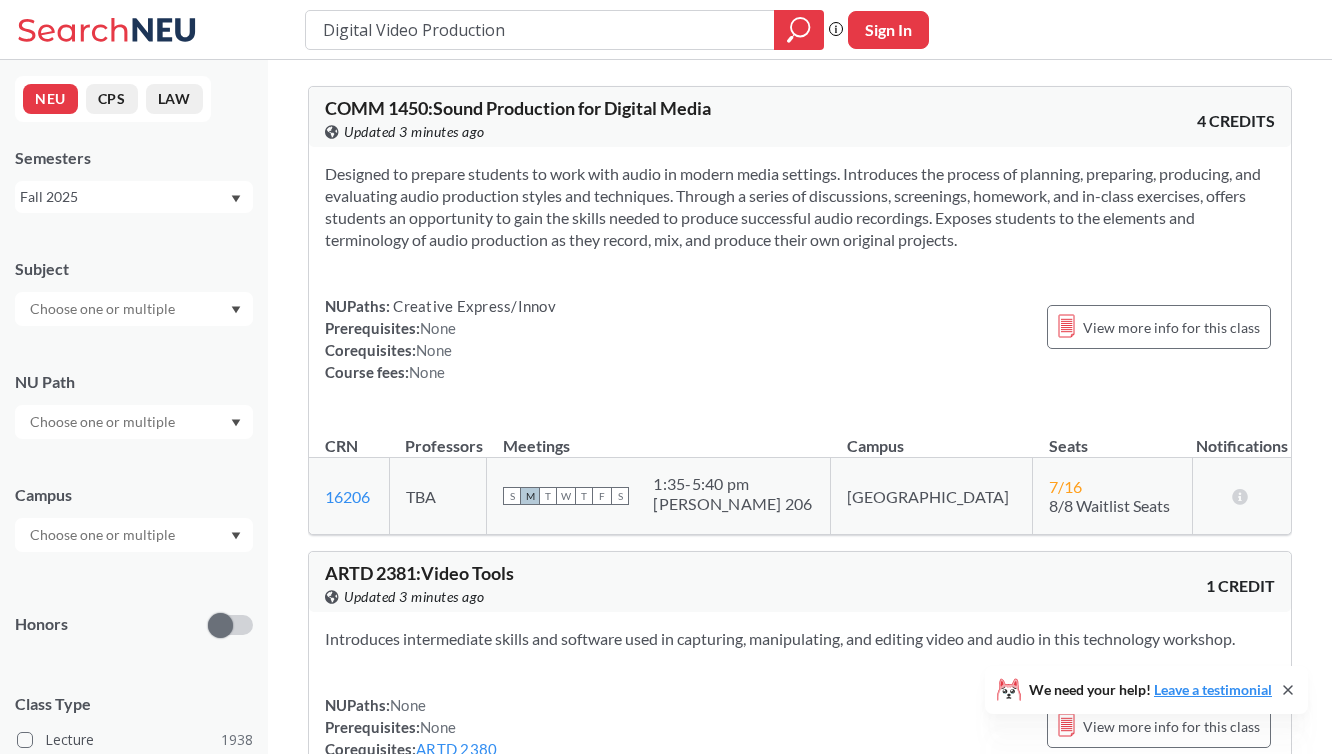 click on "CPS" at bounding box center [112, 99] 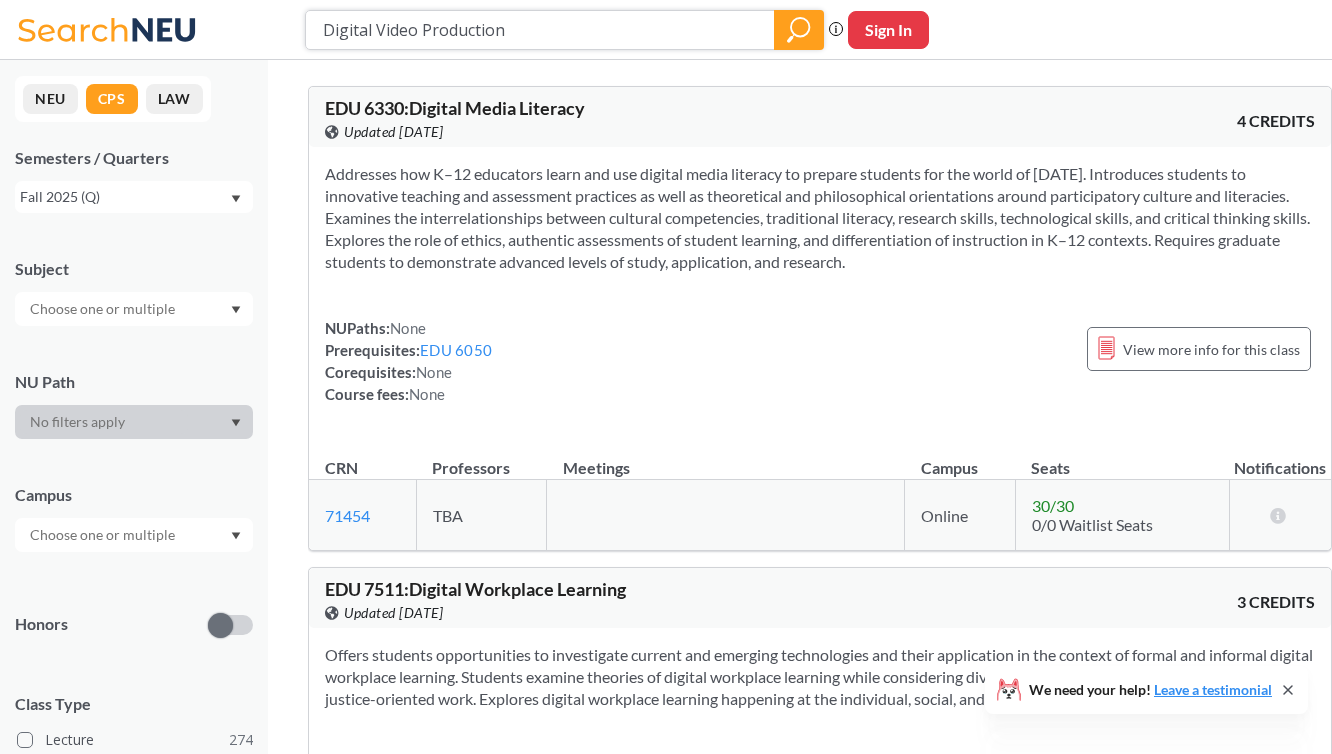 click 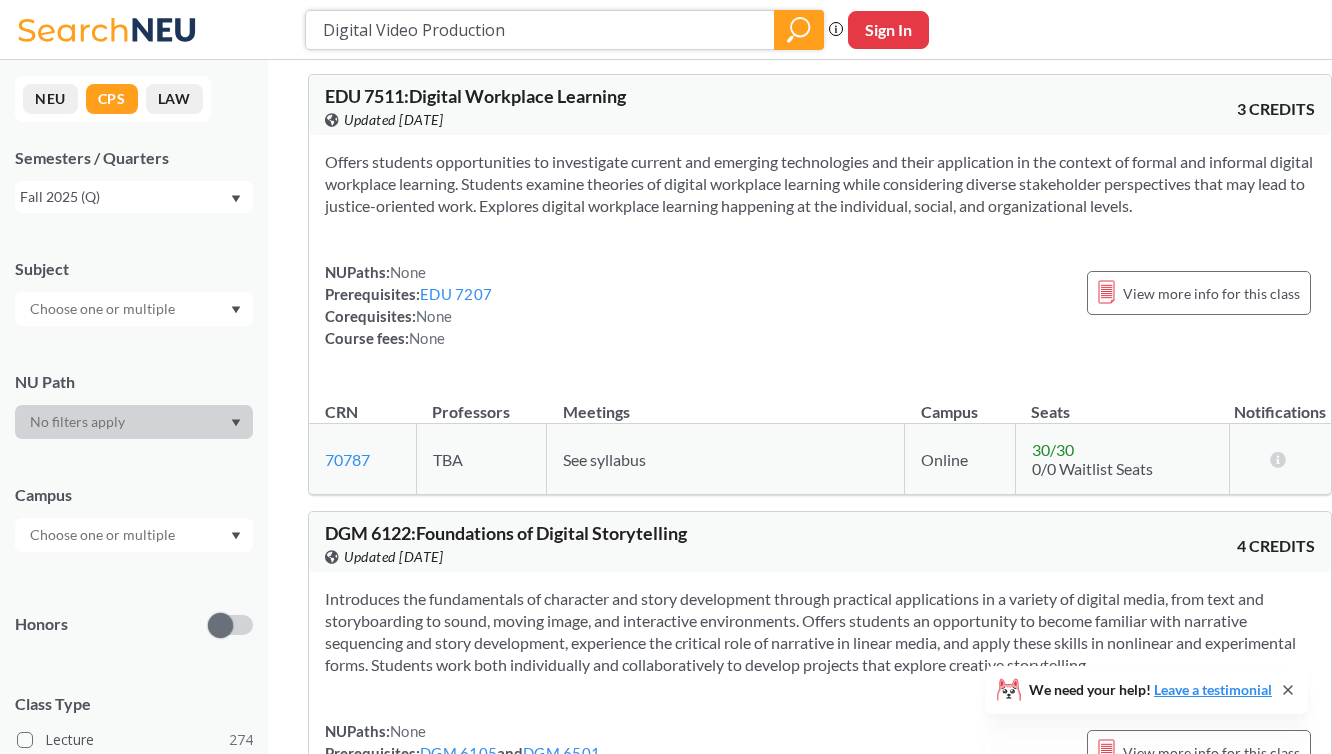 scroll, scrollTop: 494, scrollLeft: 0, axis: vertical 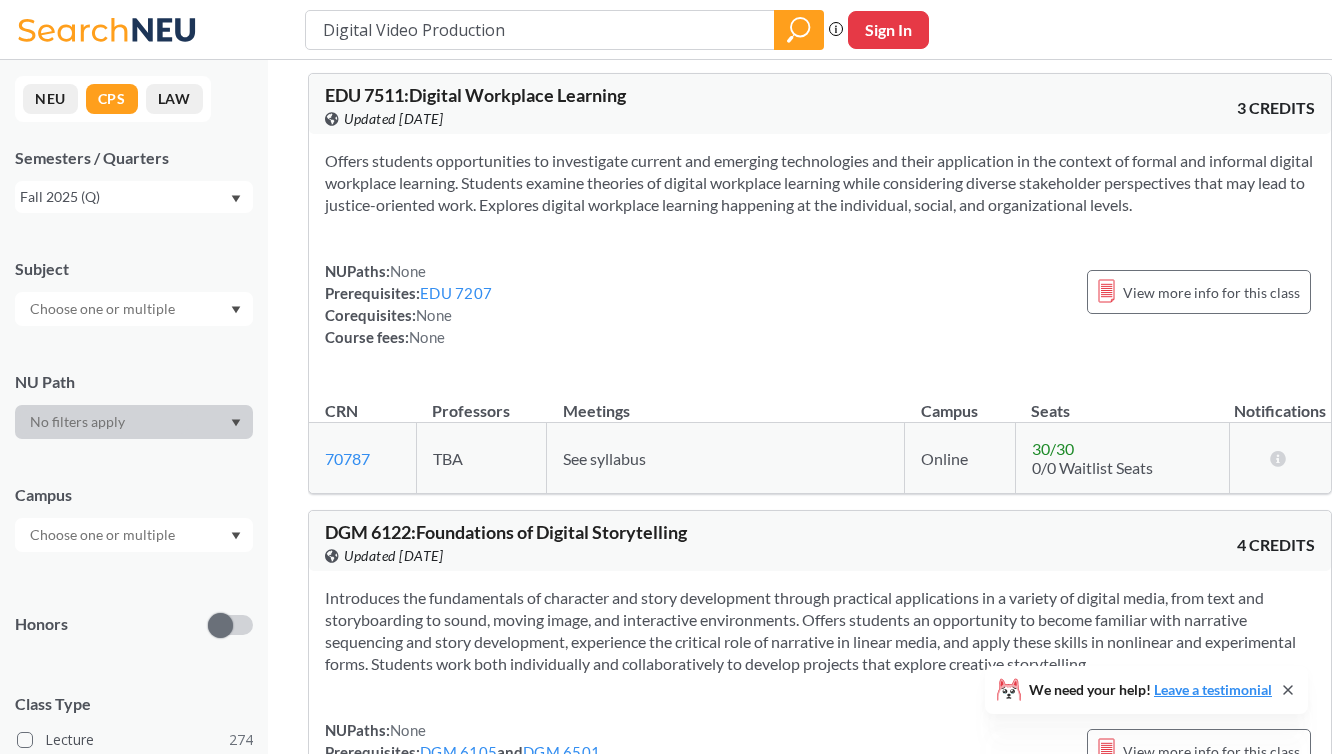 click 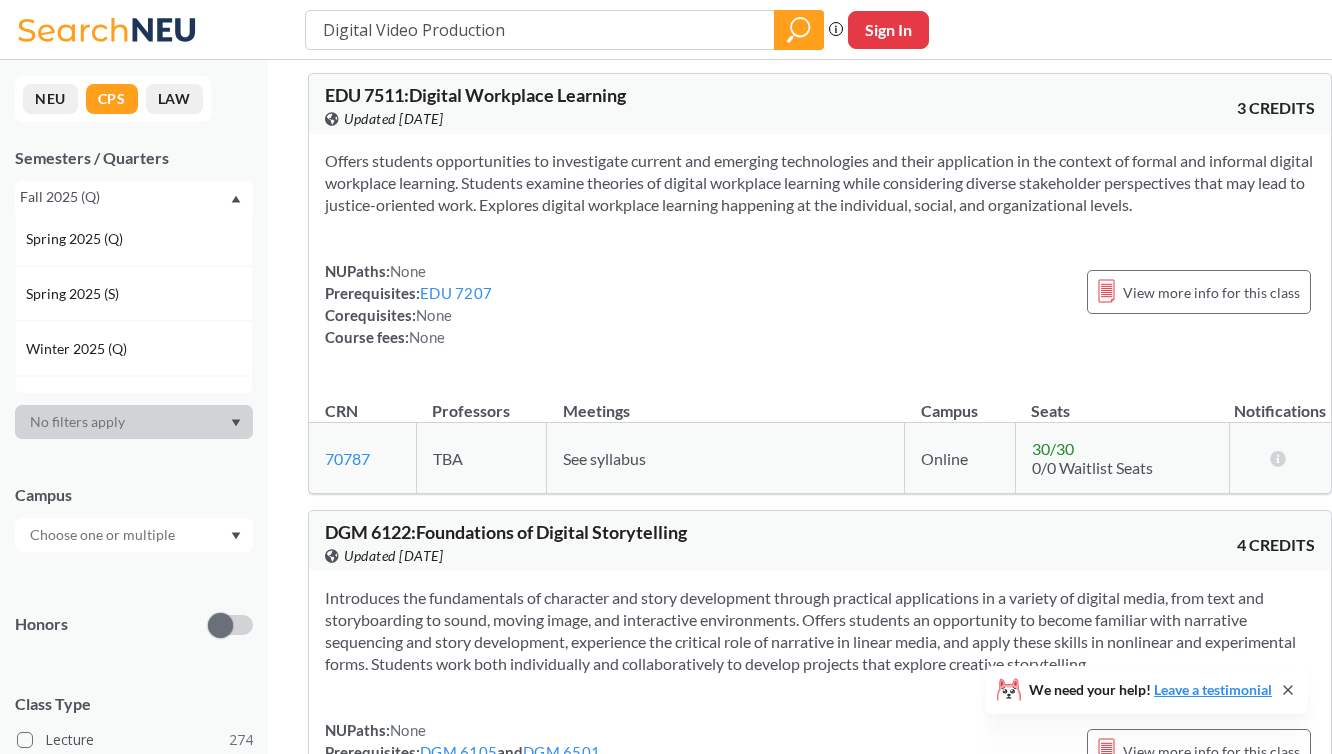 scroll, scrollTop: 102, scrollLeft: 0, axis: vertical 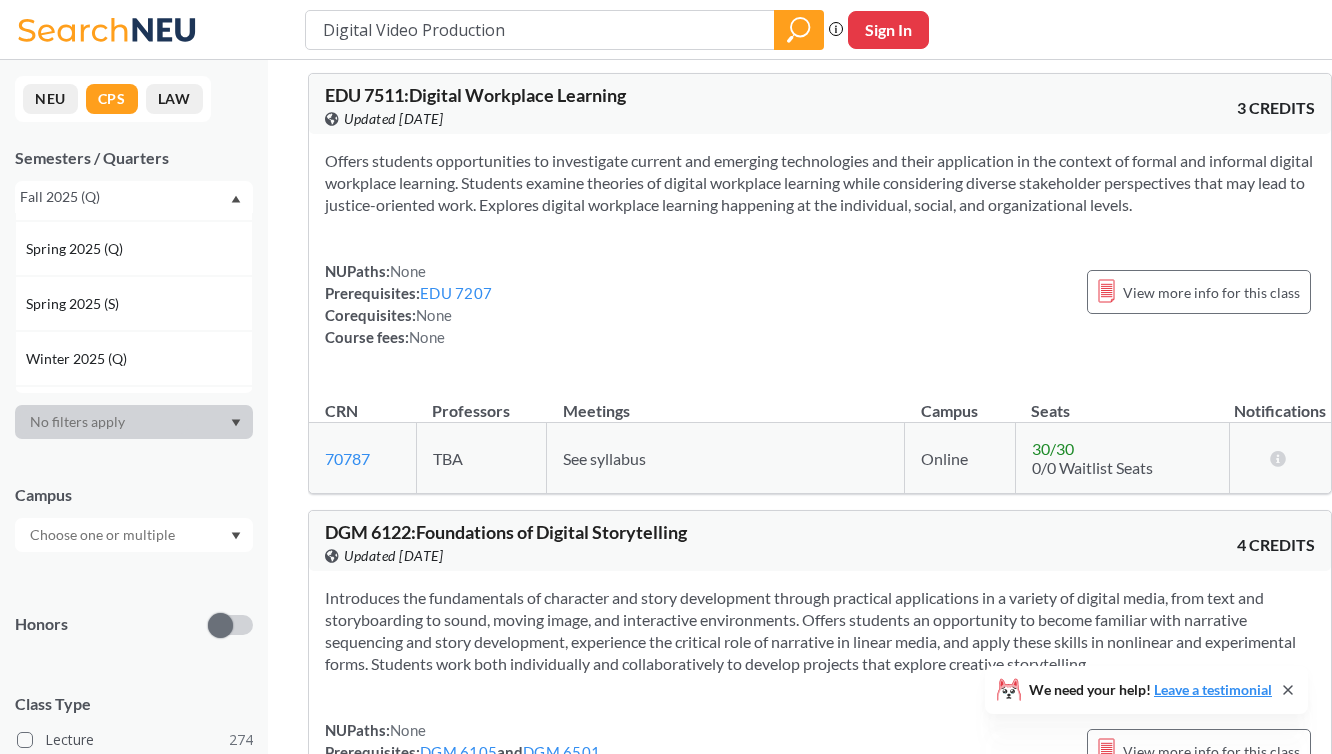 click on "Spring 2025 (Q)" at bounding box center (139, 249) 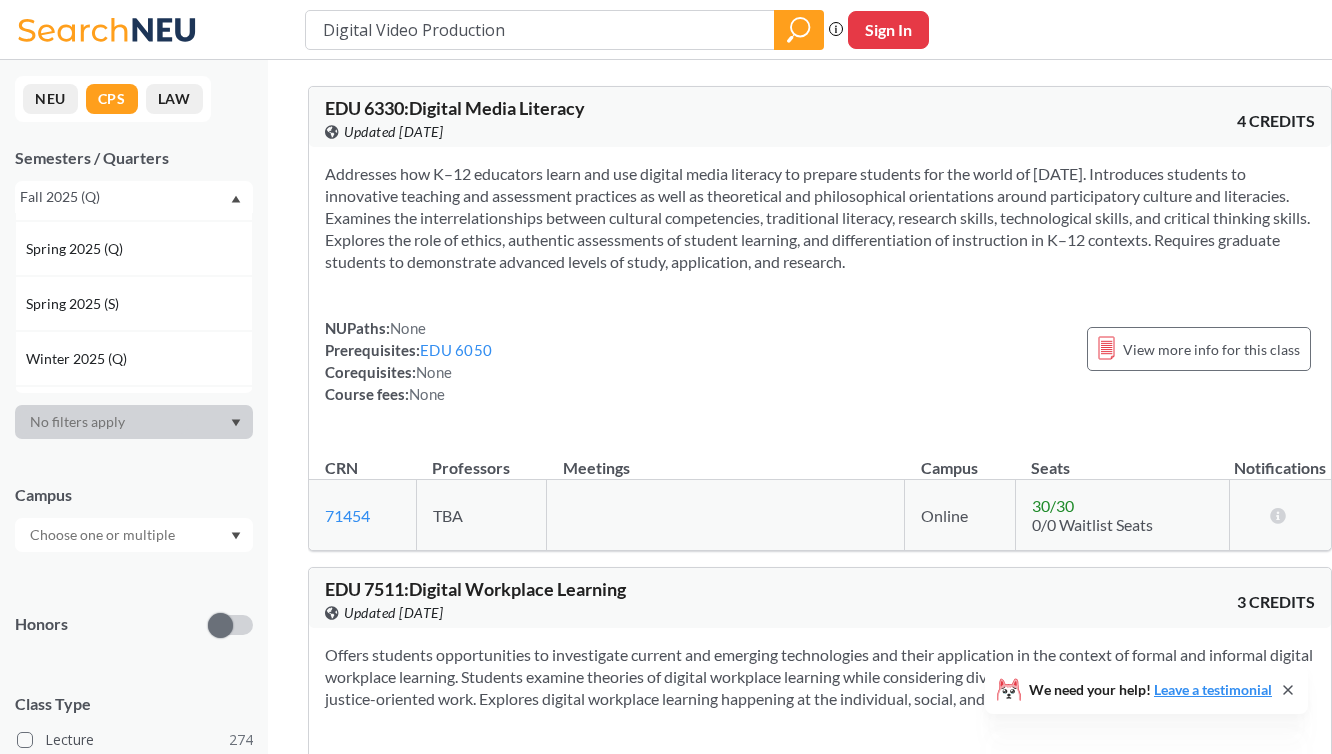 scroll, scrollTop: 0, scrollLeft: 0, axis: both 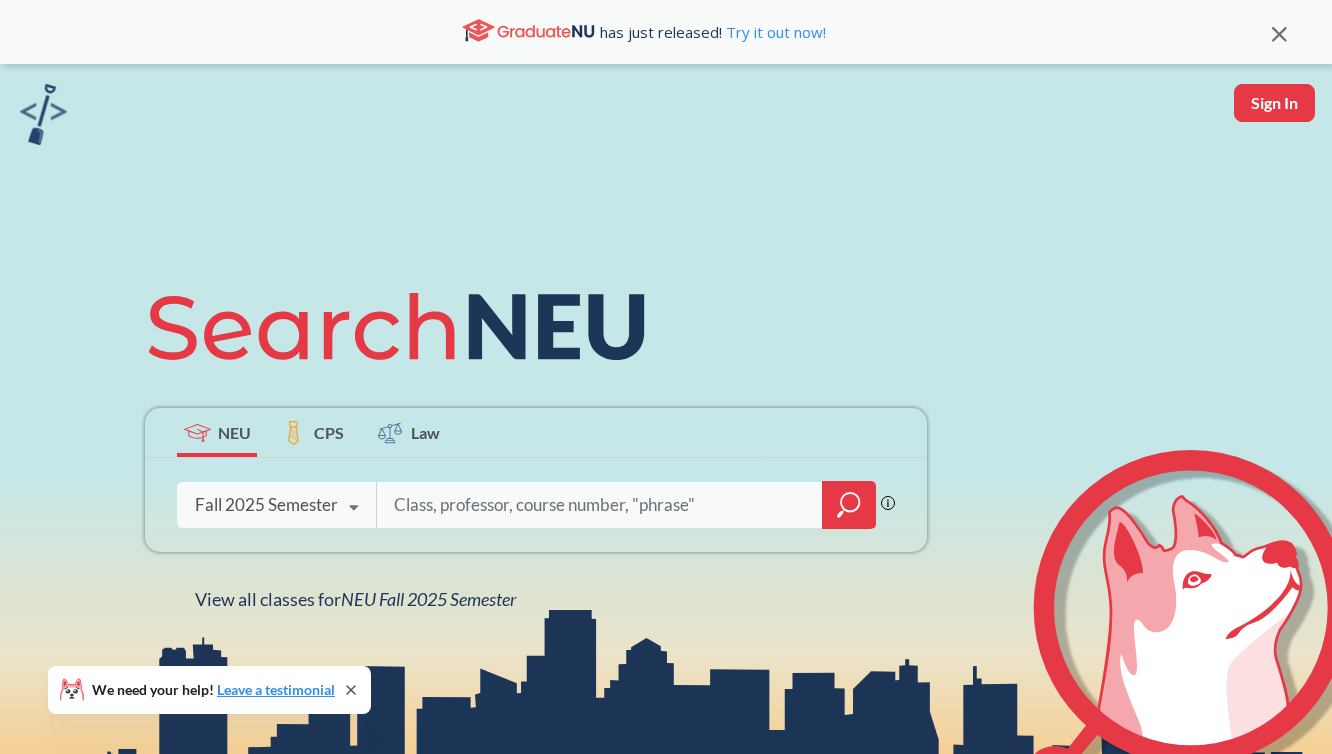 click at bounding box center (600, 505) 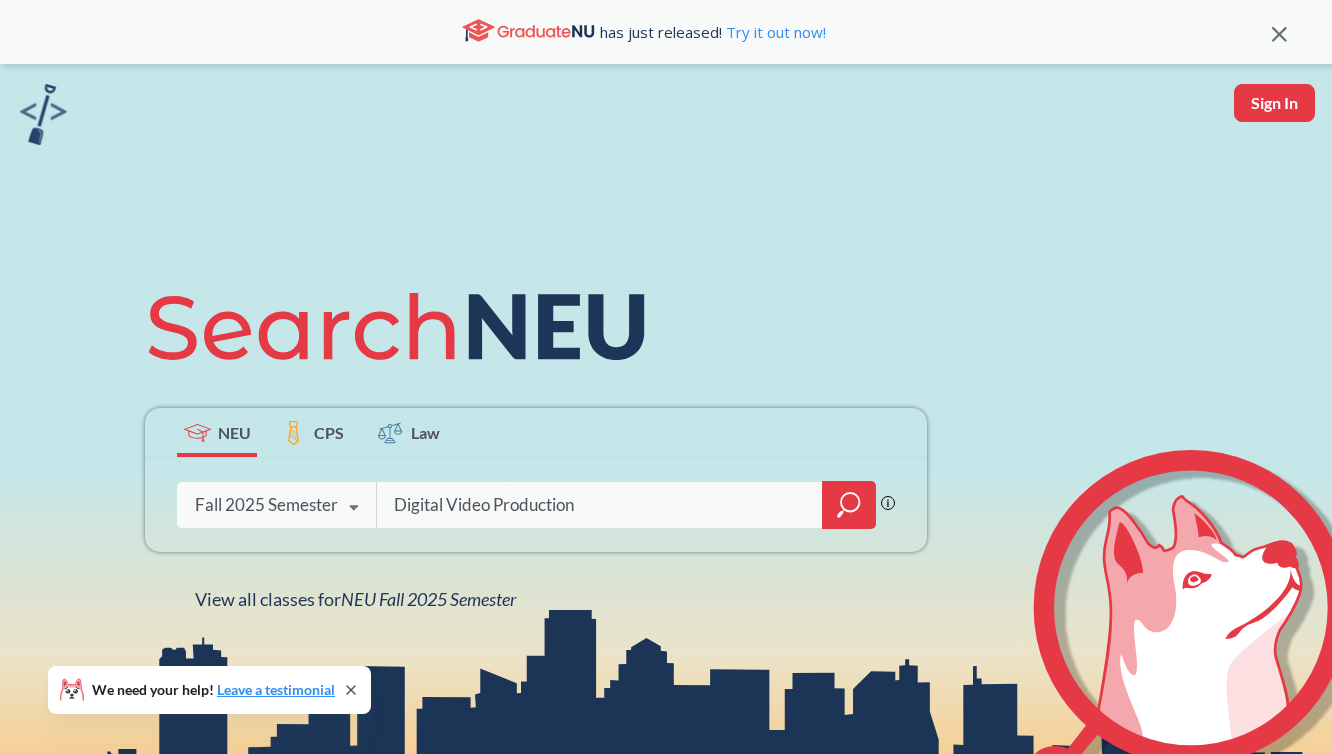 type on "Digital Video Production" 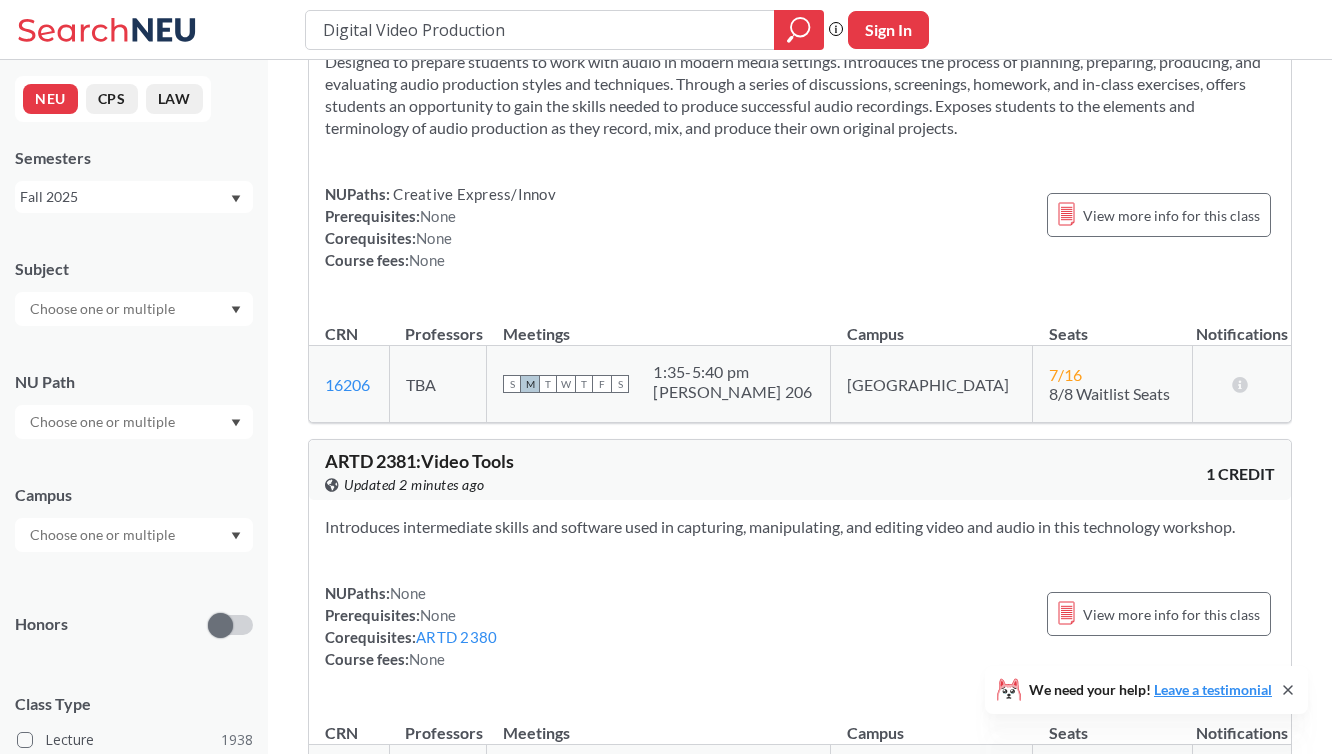 scroll, scrollTop: 0, scrollLeft: 0, axis: both 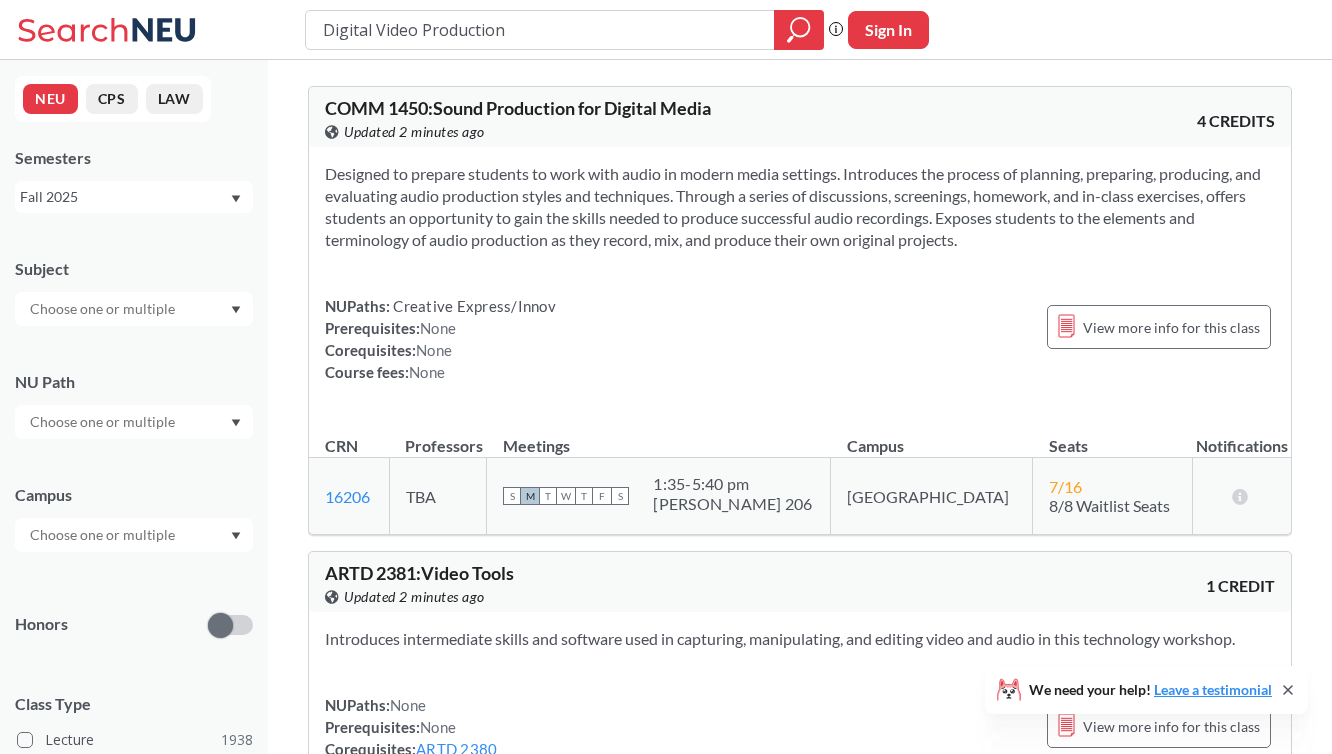 click on "CPS" at bounding box center [112, 99] 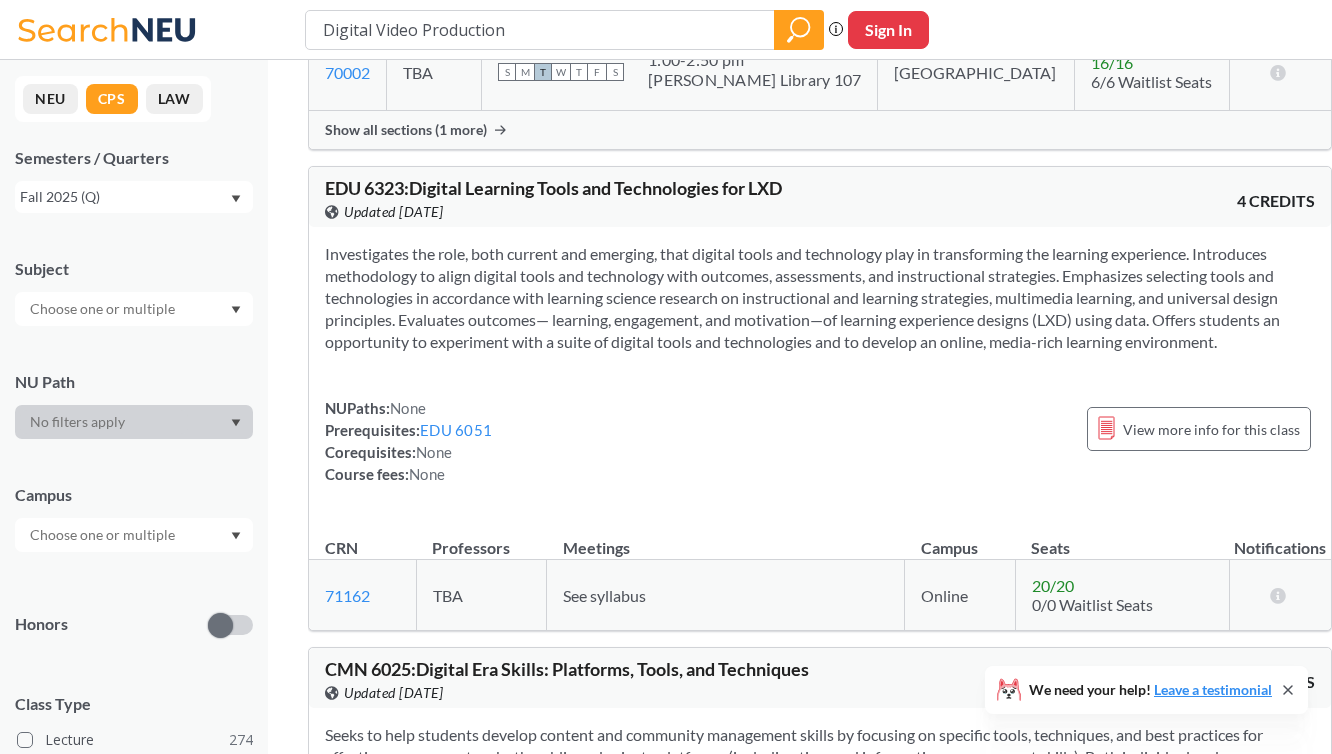 scroll, scrollTop: 3091, scrollLeft: 0, axis: vertical 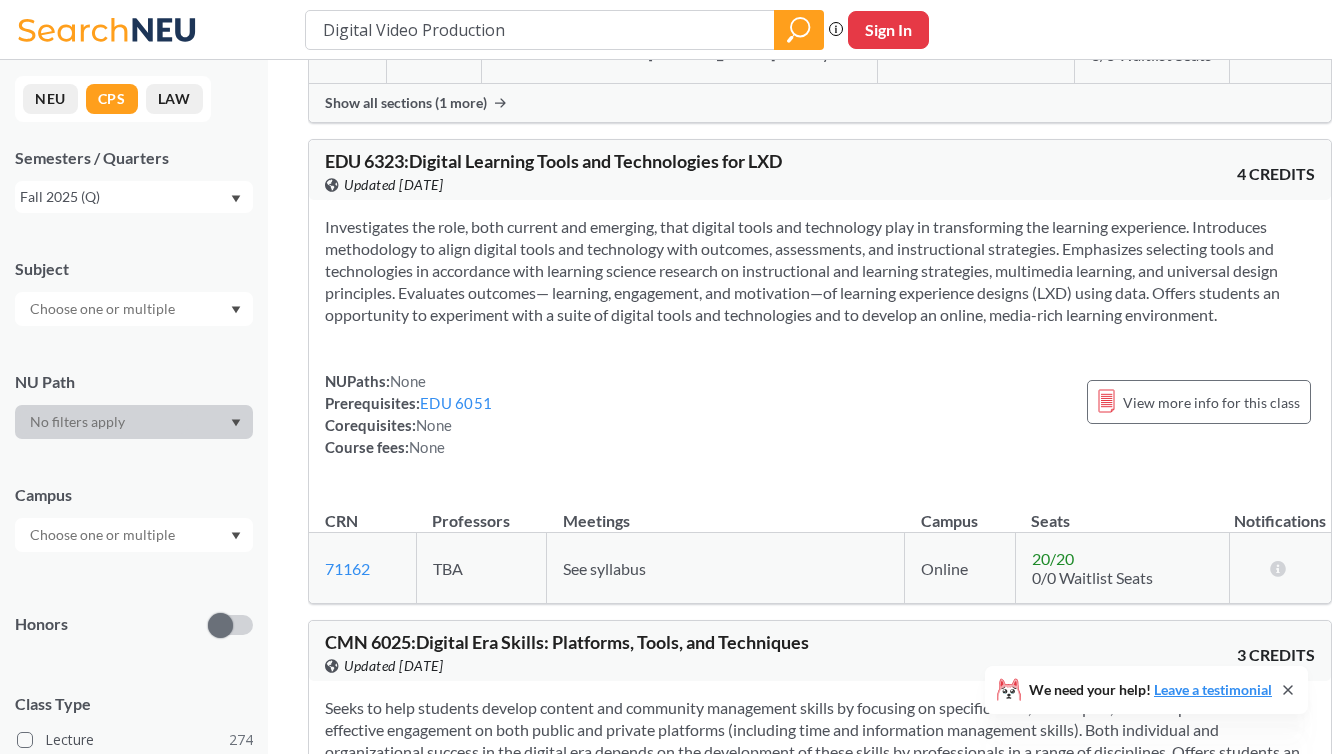 click at bounding box center [104, 309] 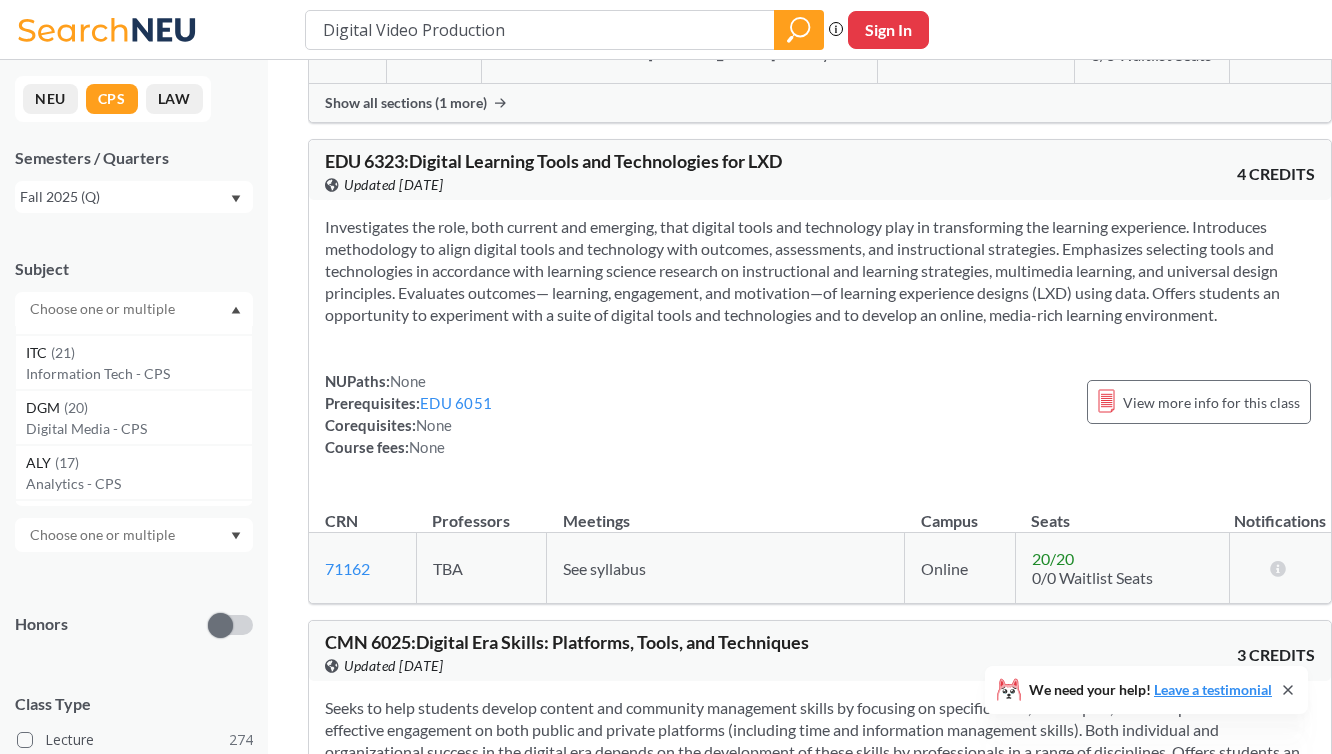 scroll, scrollTop: 215, scrollLeft: 0, axis: vertical 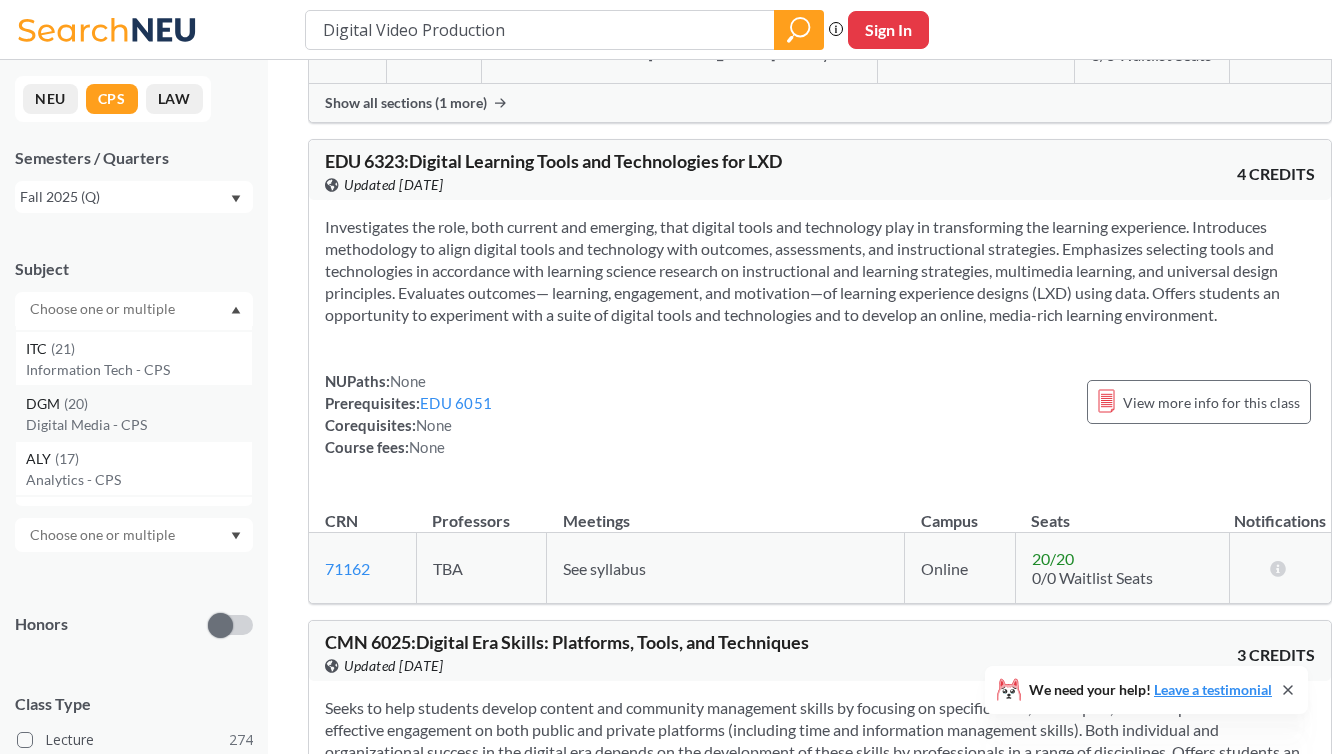 click on "DGM ( 20 )" at bounding box center [139, 404] 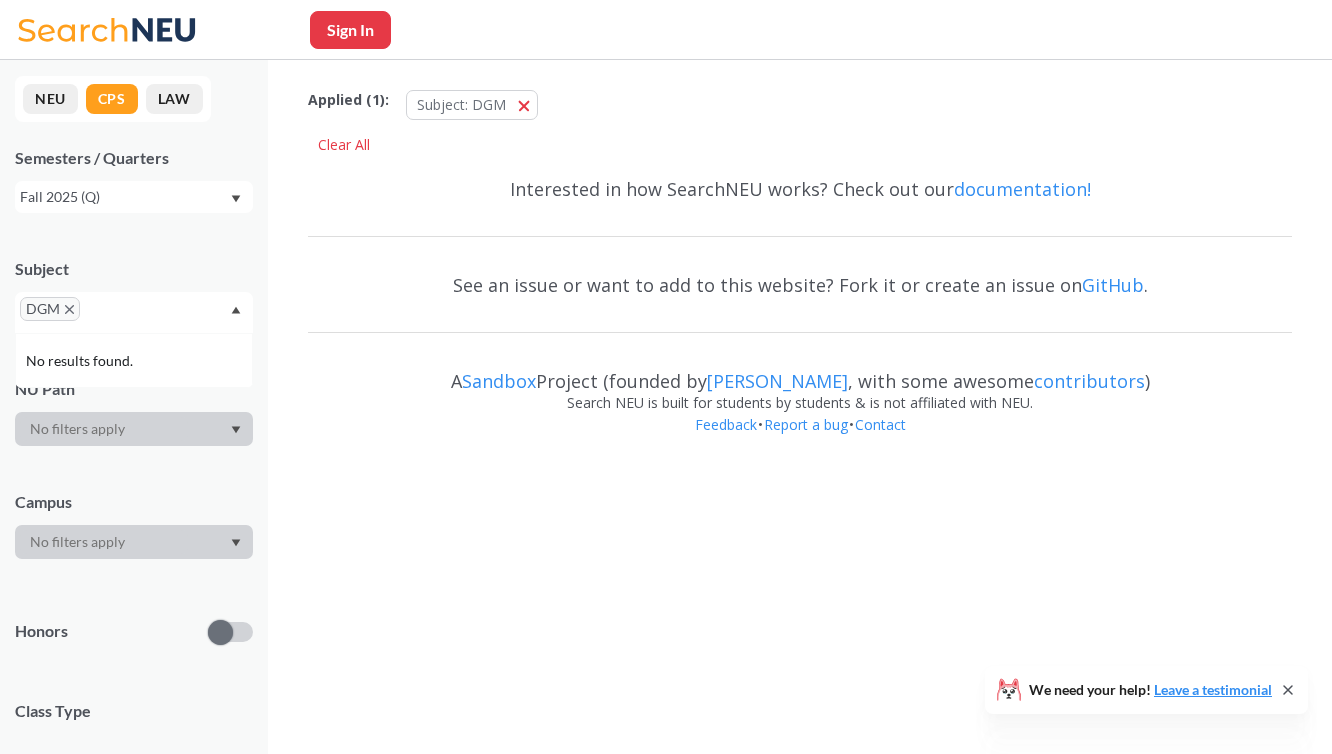 scroll, scrollTop: 0, scrollLeft: 0, axis: both 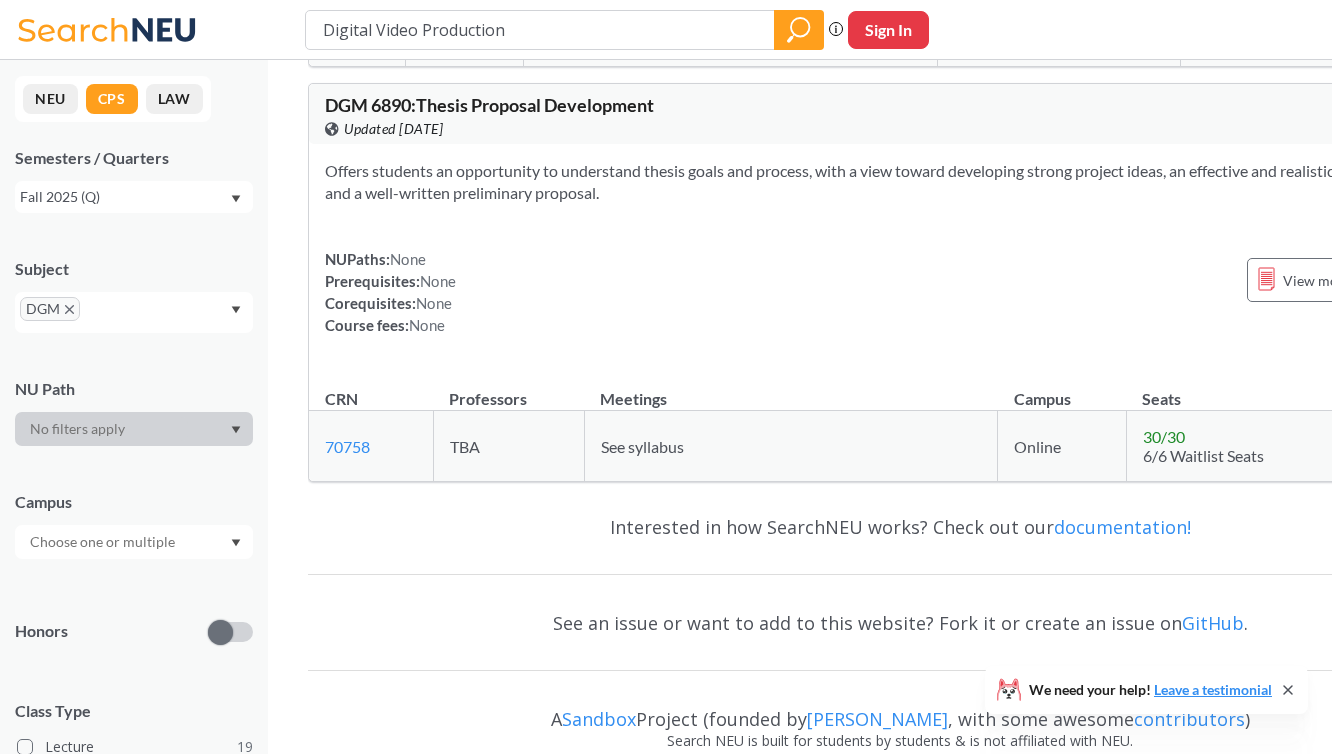 click 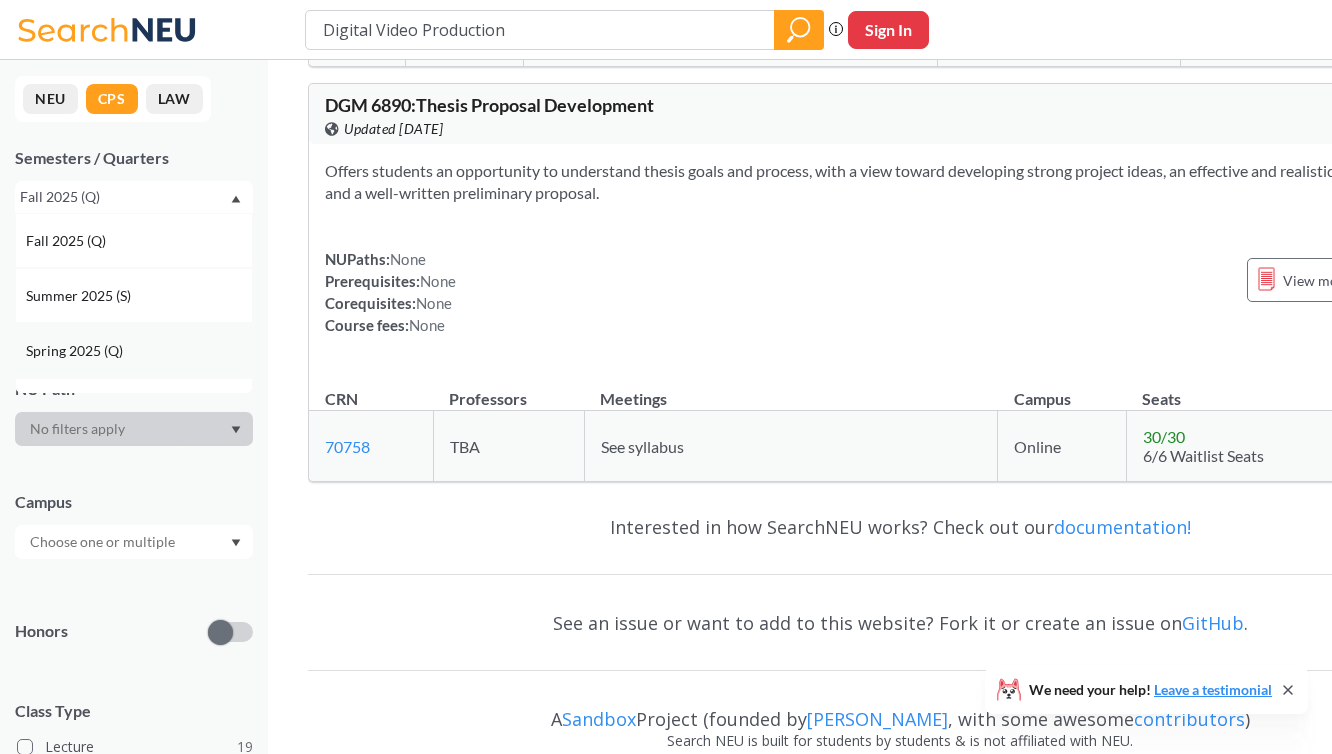 click on "Spring 2025 (Q)" at bounding box center [139, 351] 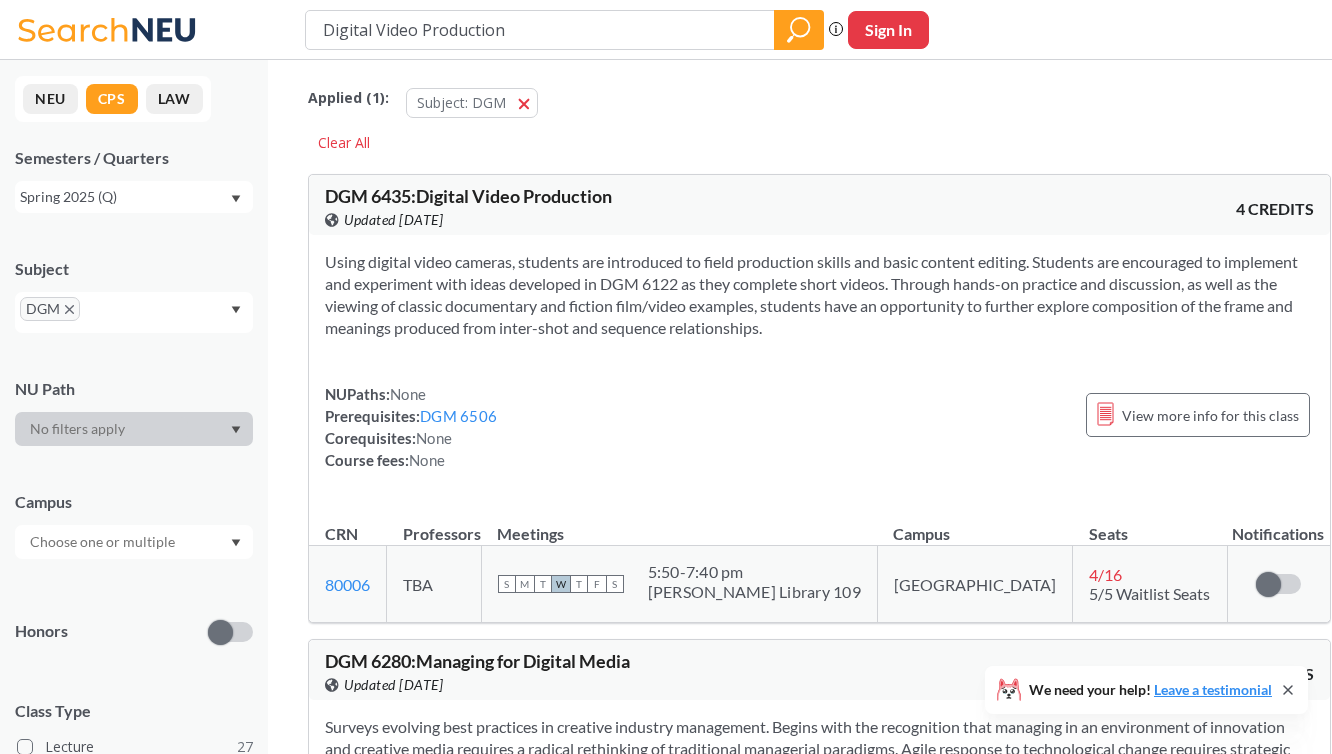 scroll, scrollTop: 0, scrollLeft: 0, axis: both 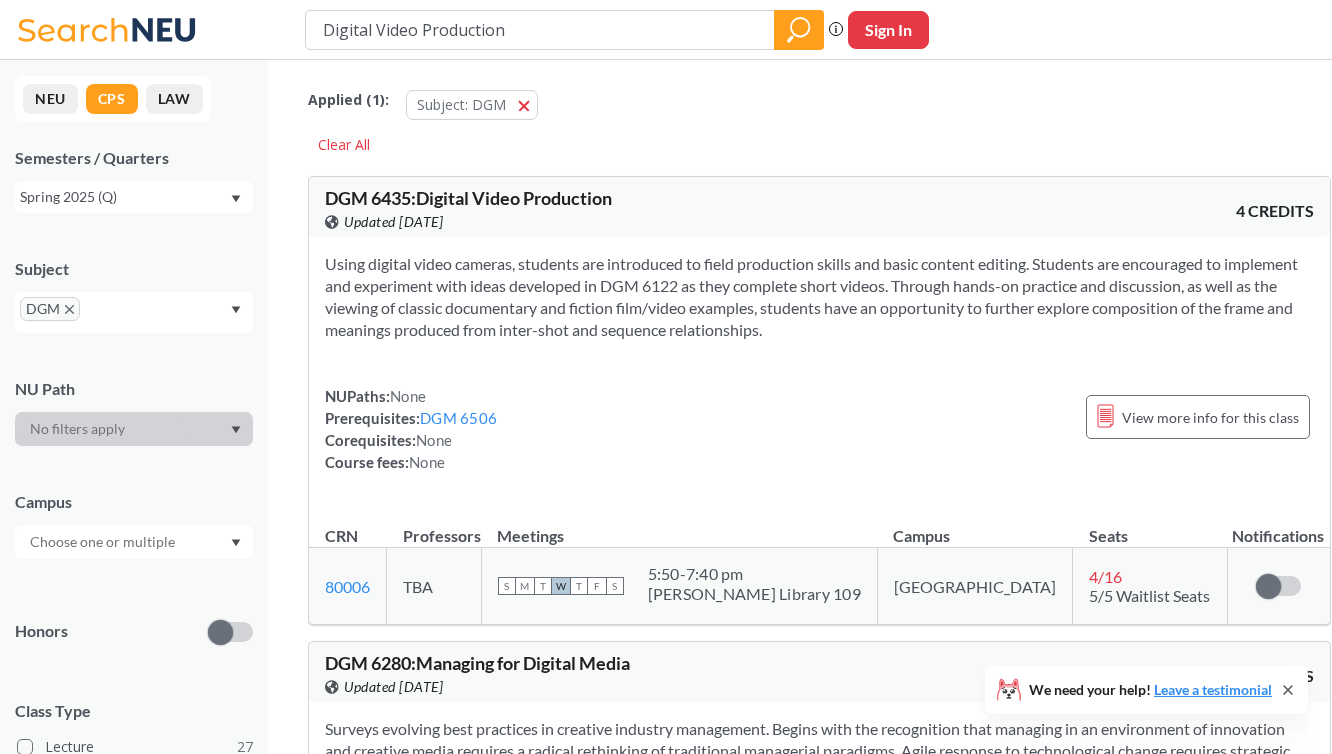 click on "Digital Video Production" at bounding box center (540, 30) 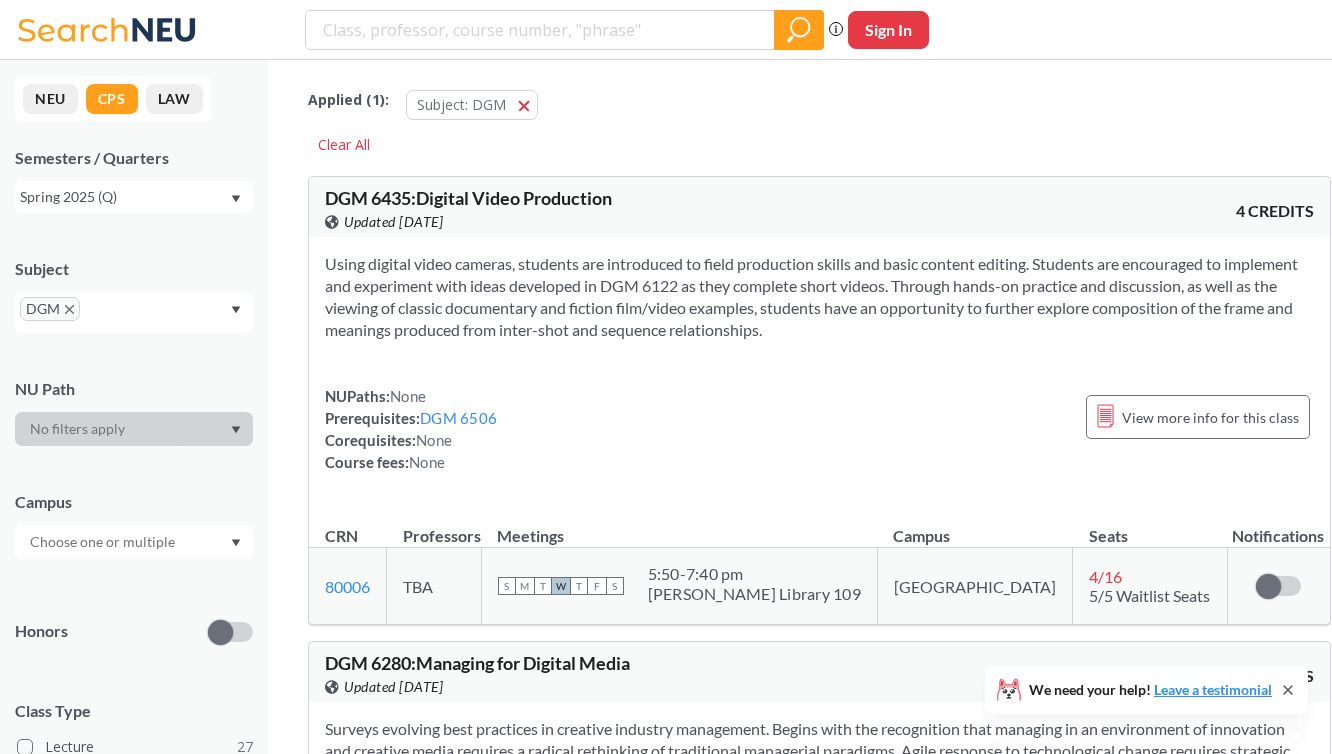 type 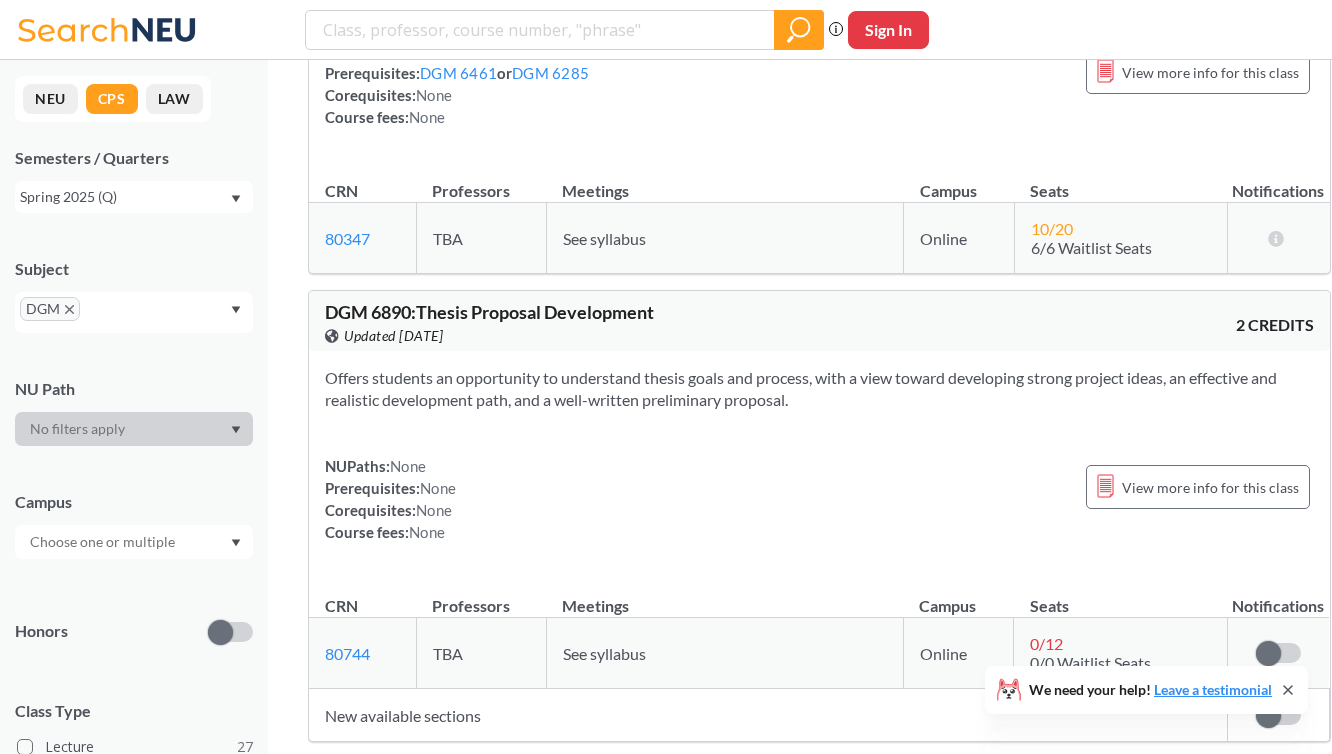 scroll, scrollTop: 11586, scrollLeft: 0, axis: vertical 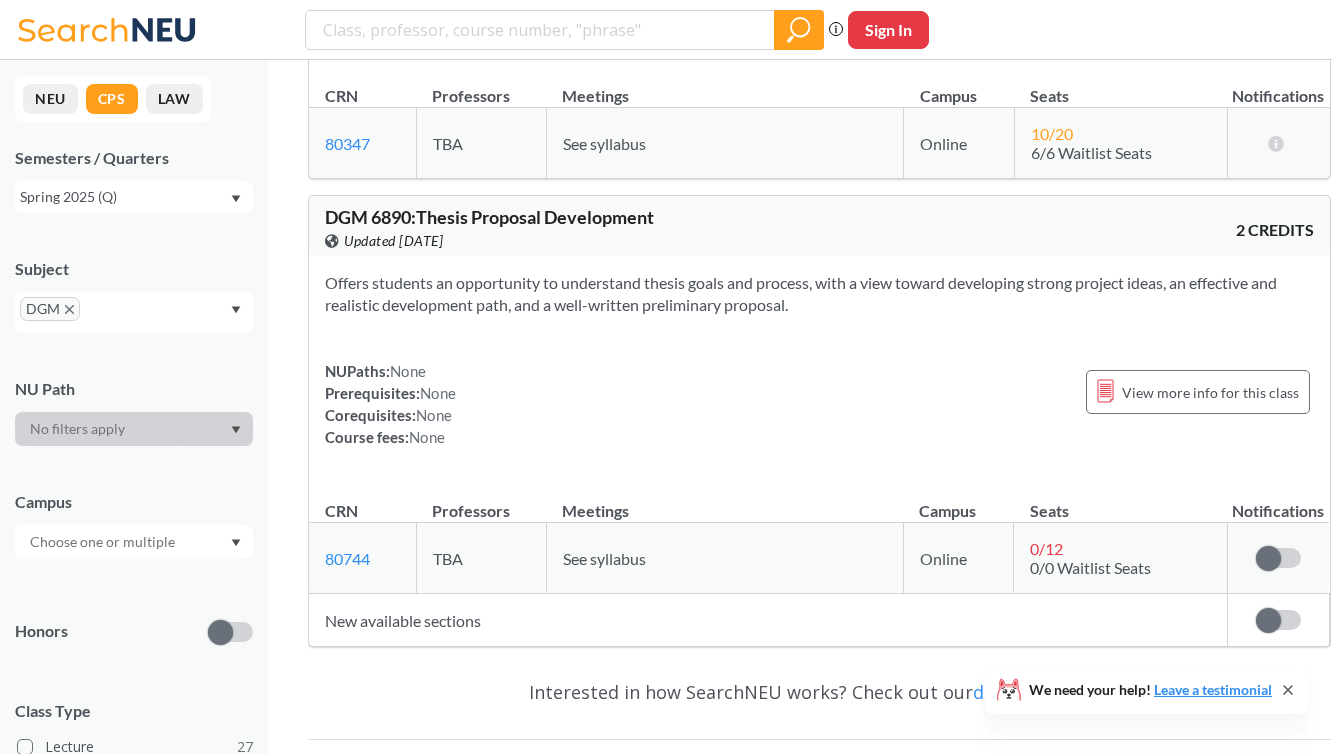 click on "0 / 12" at bounding box center (1046, 548) 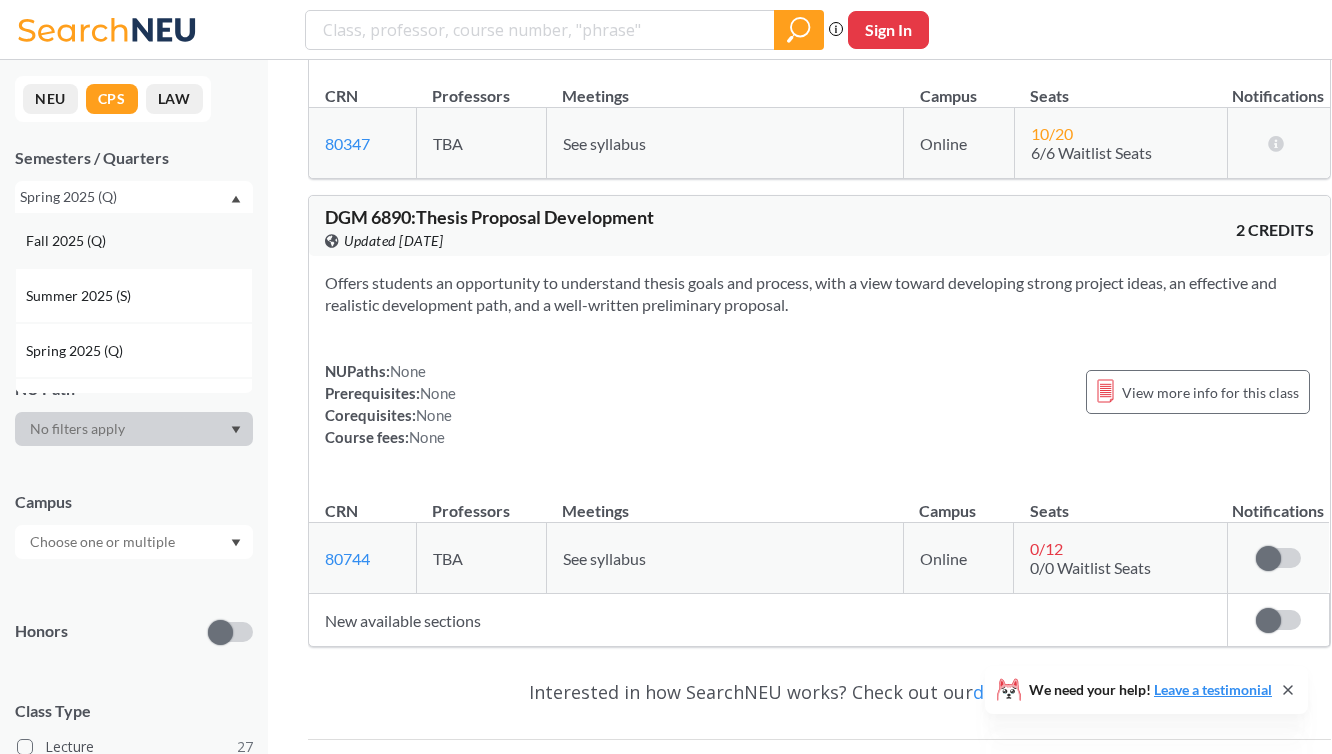click on "Fall 2025 (Q)" at bounding box center [139, 241] 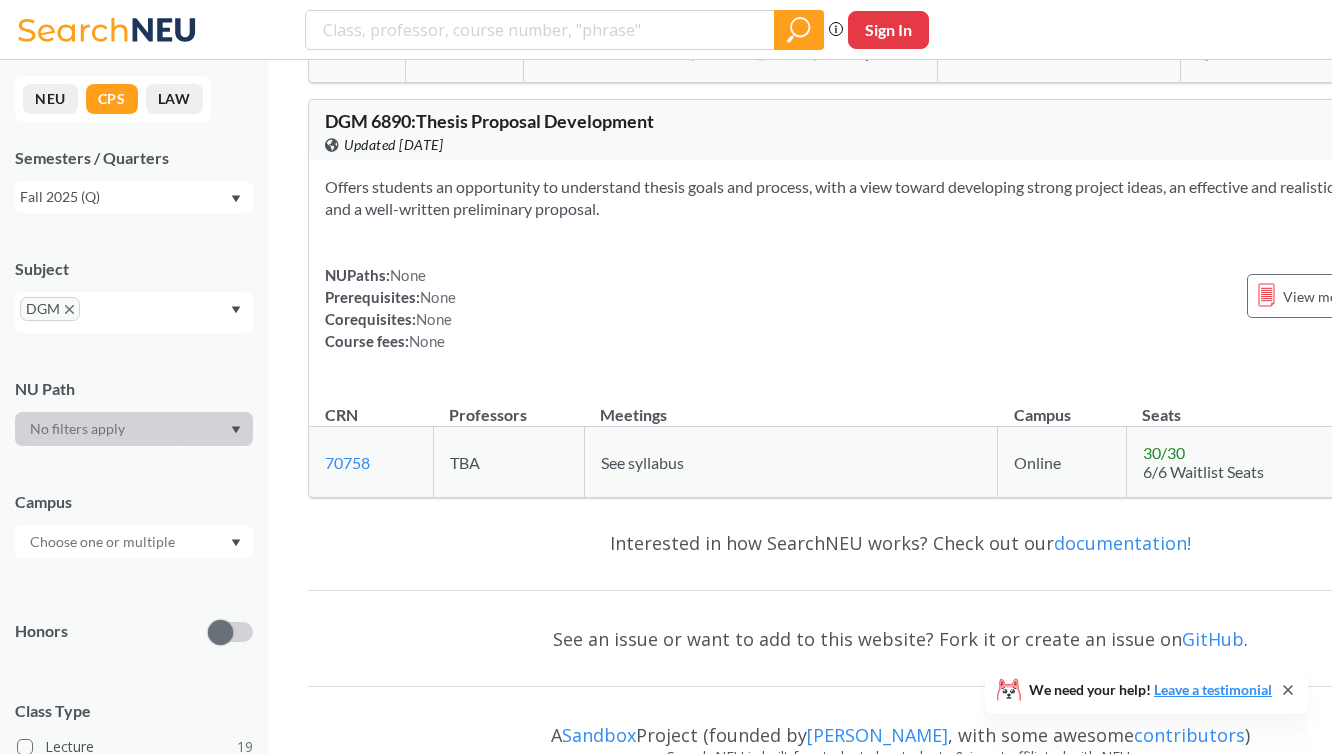 scroll, scrollTop: 10383, scrollLeft: 0, axis: vertical 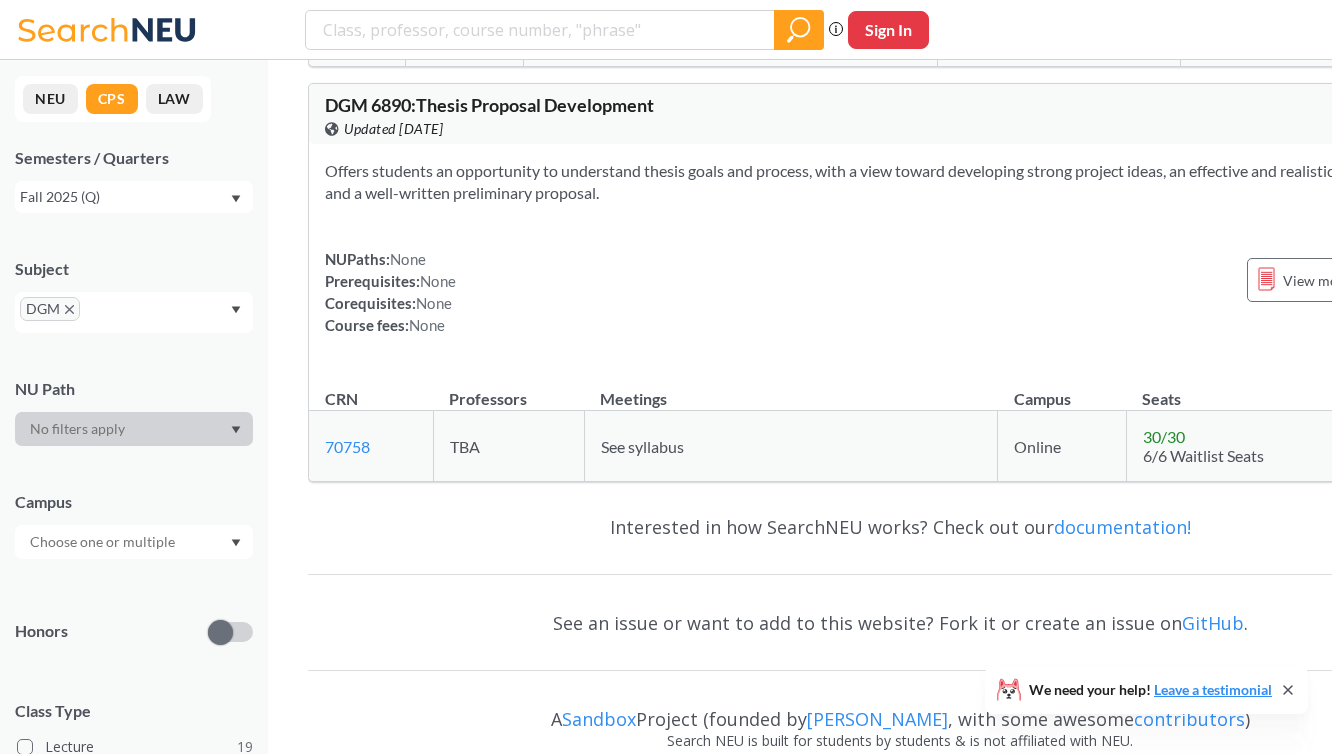 click 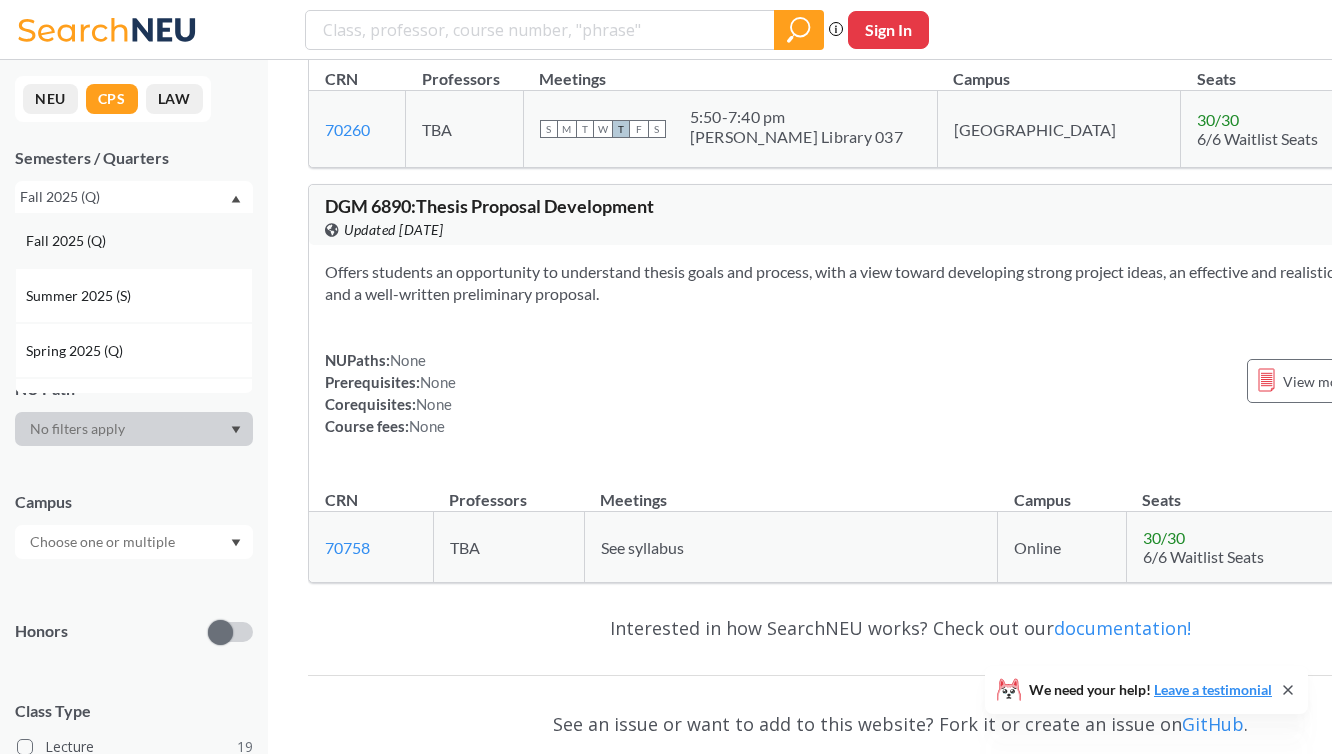 scroll, scrollTop: 10281, scrollLeft: 0, axis: vertical 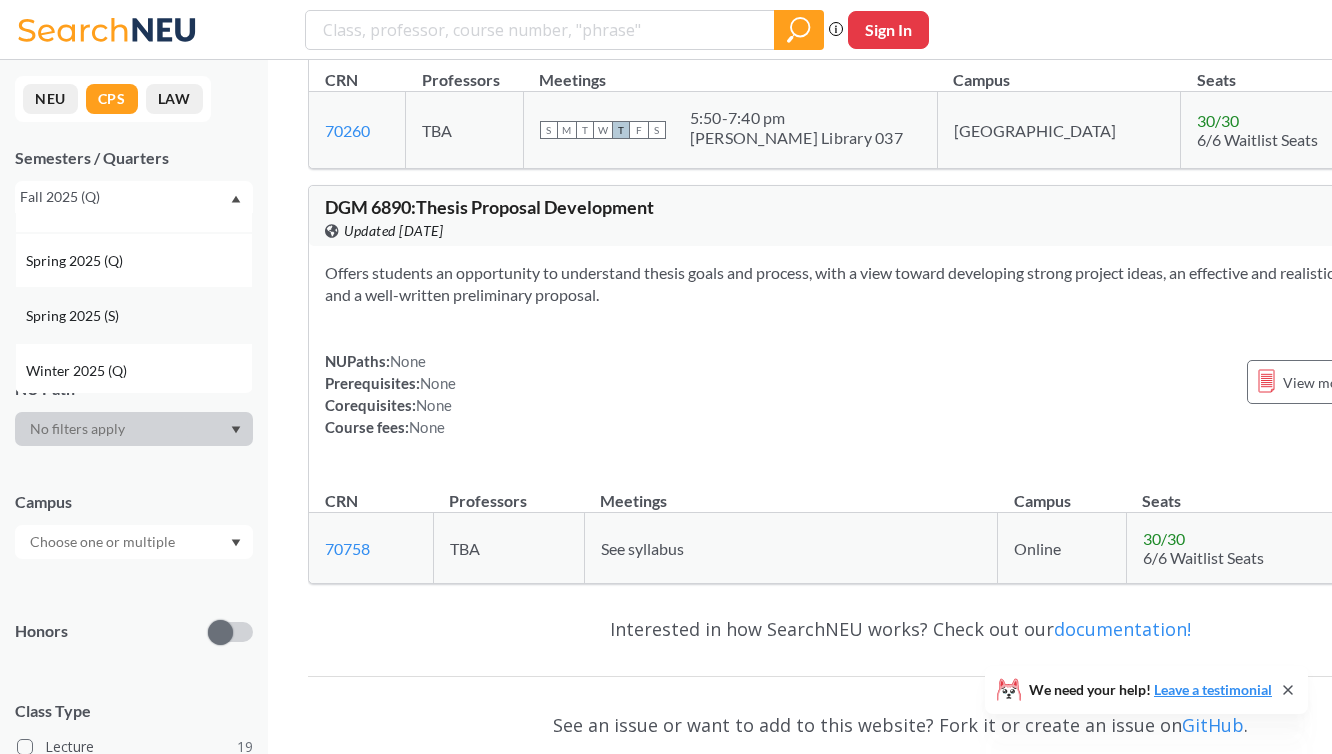 click on "Spring 2025 (S)" at bounding box center (139, 316) 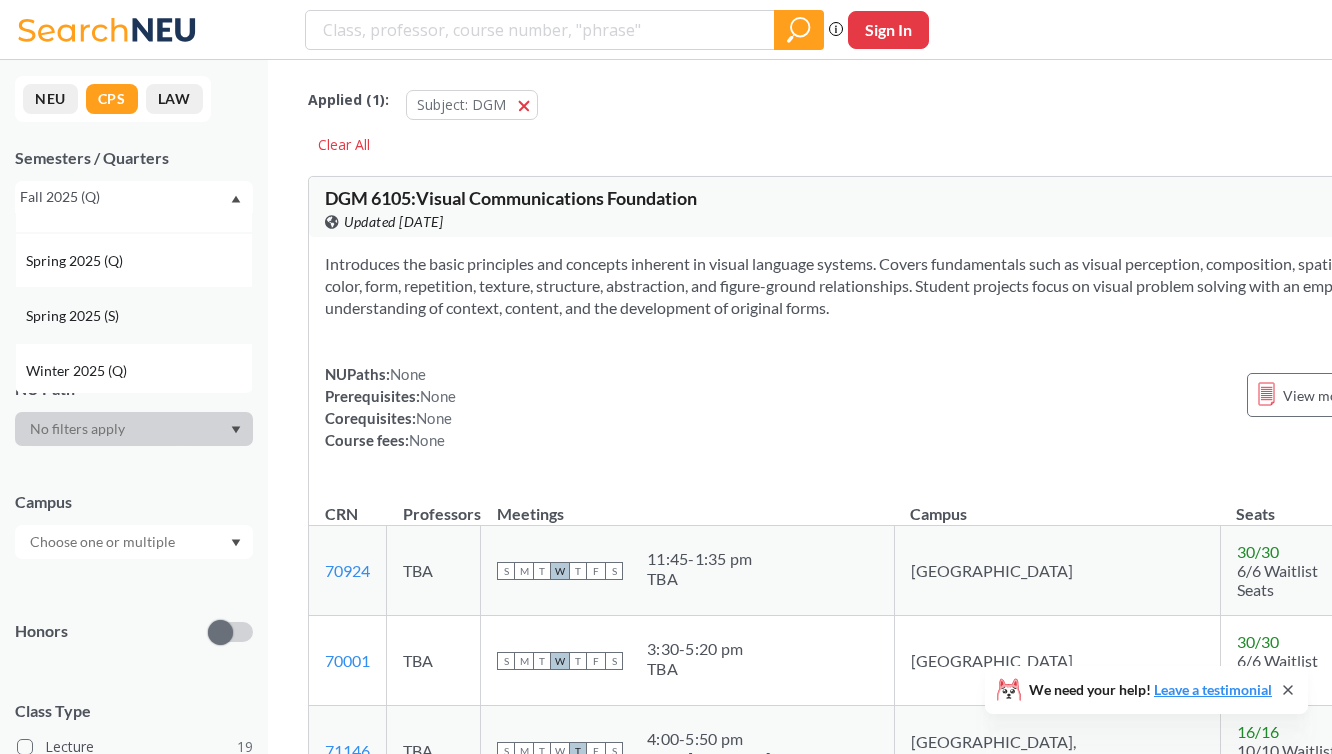 scroll, scrollTop: 0, scrollLeft: 0, axis: both 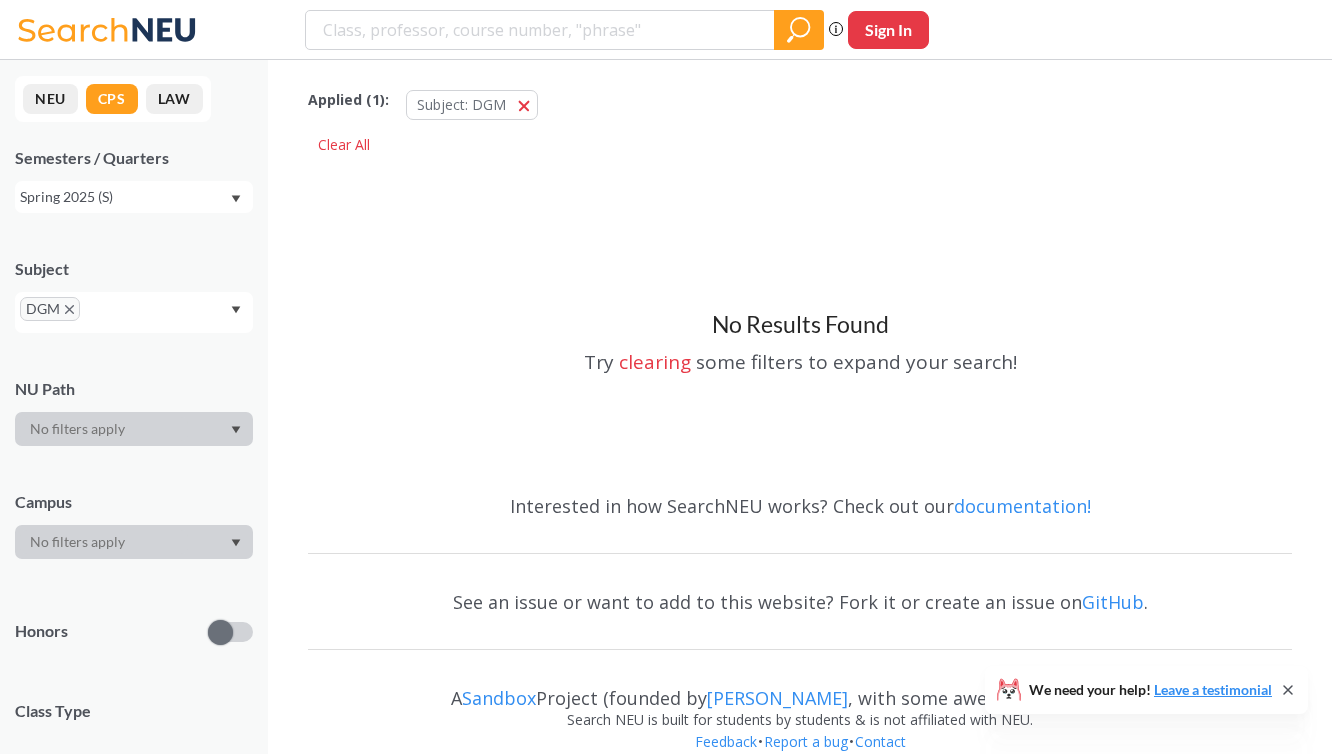 click on "Spring 2025 (S)" at bounding box center (134, 197) 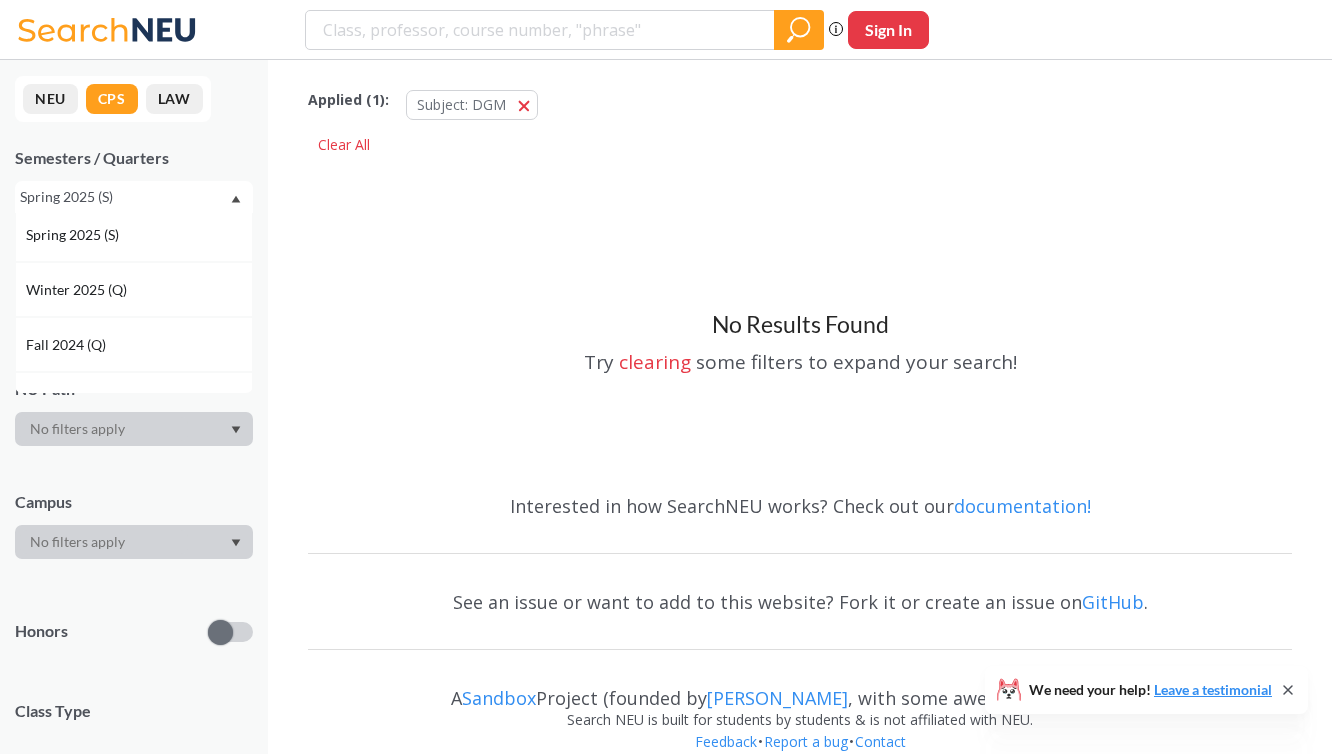 scroll, scrollTop: 172, scrollLeft: 0, axis: vertical 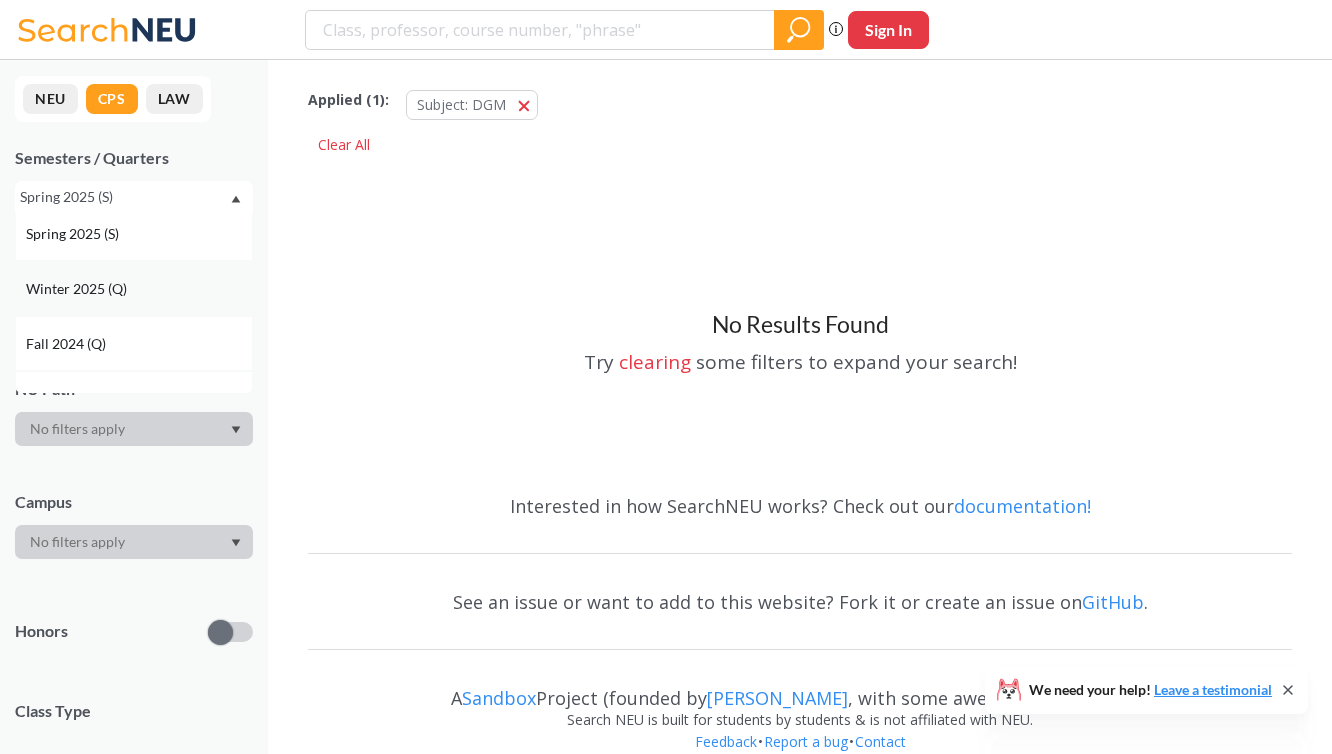 click on "Winter 2025 (Q)" at bounding box center [139, 289] 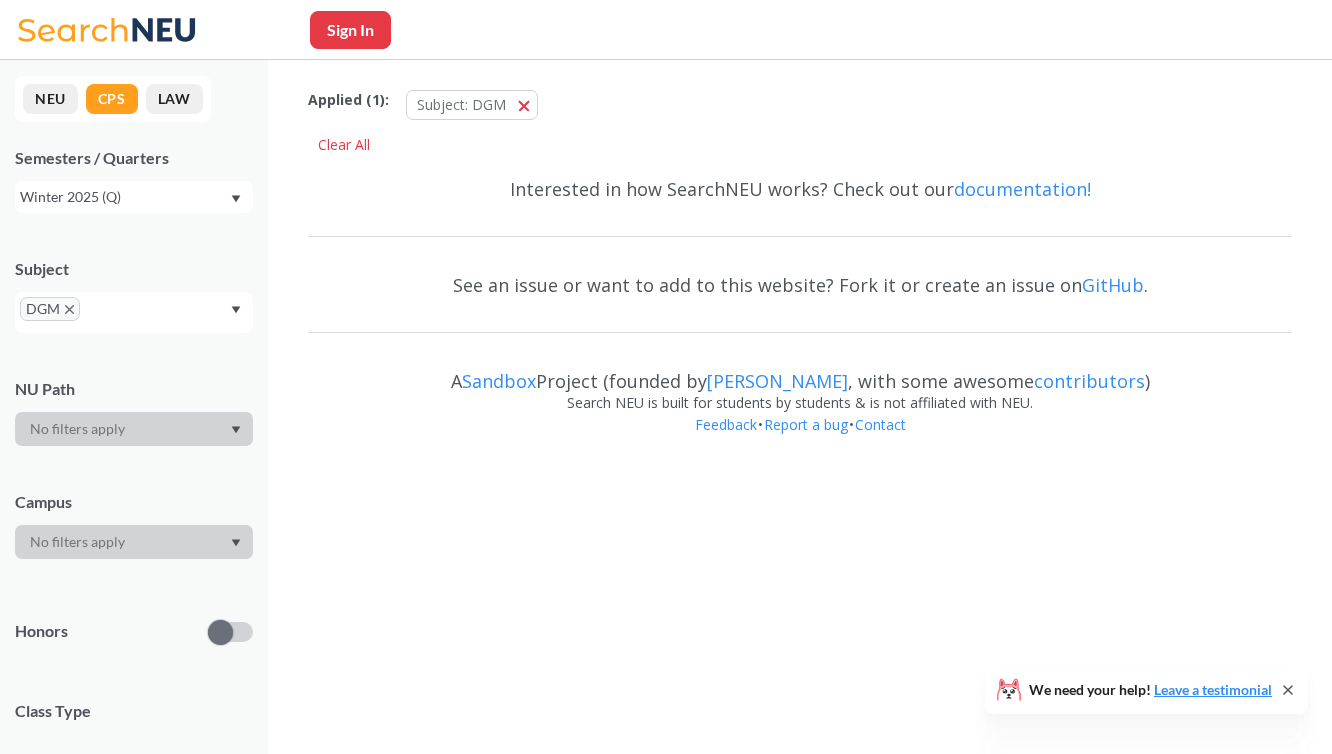 scroll, scrollTop: 0, scrollLeft: 0, axis: both 